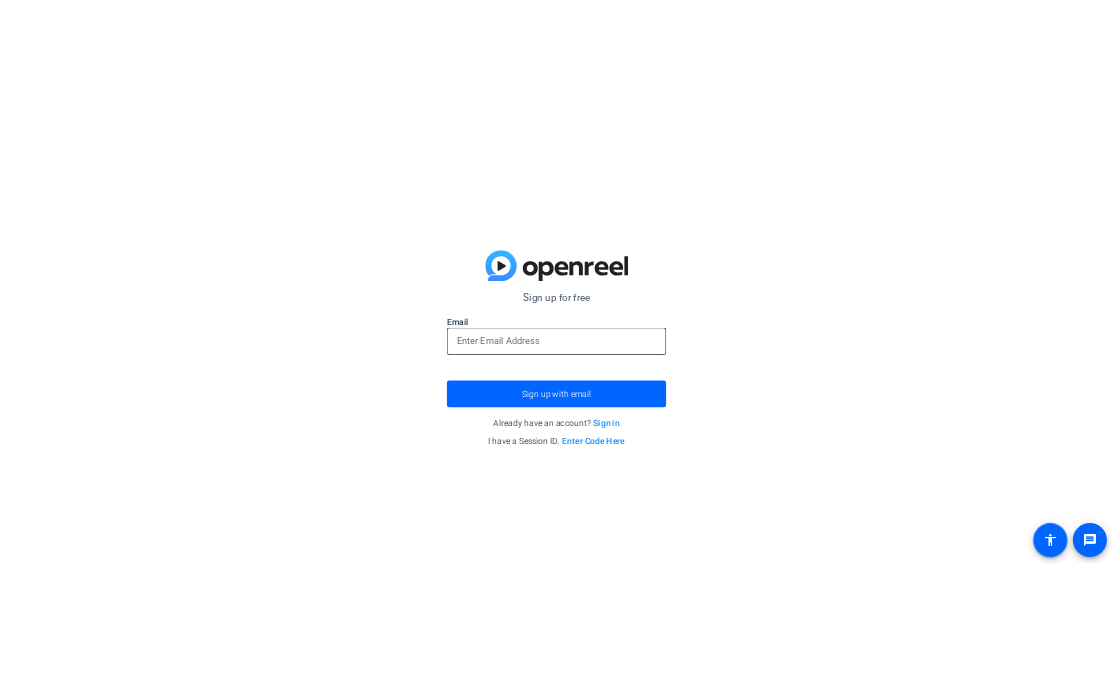 scroll, scrollTop: 0, scrollLeft: 0, axis: both 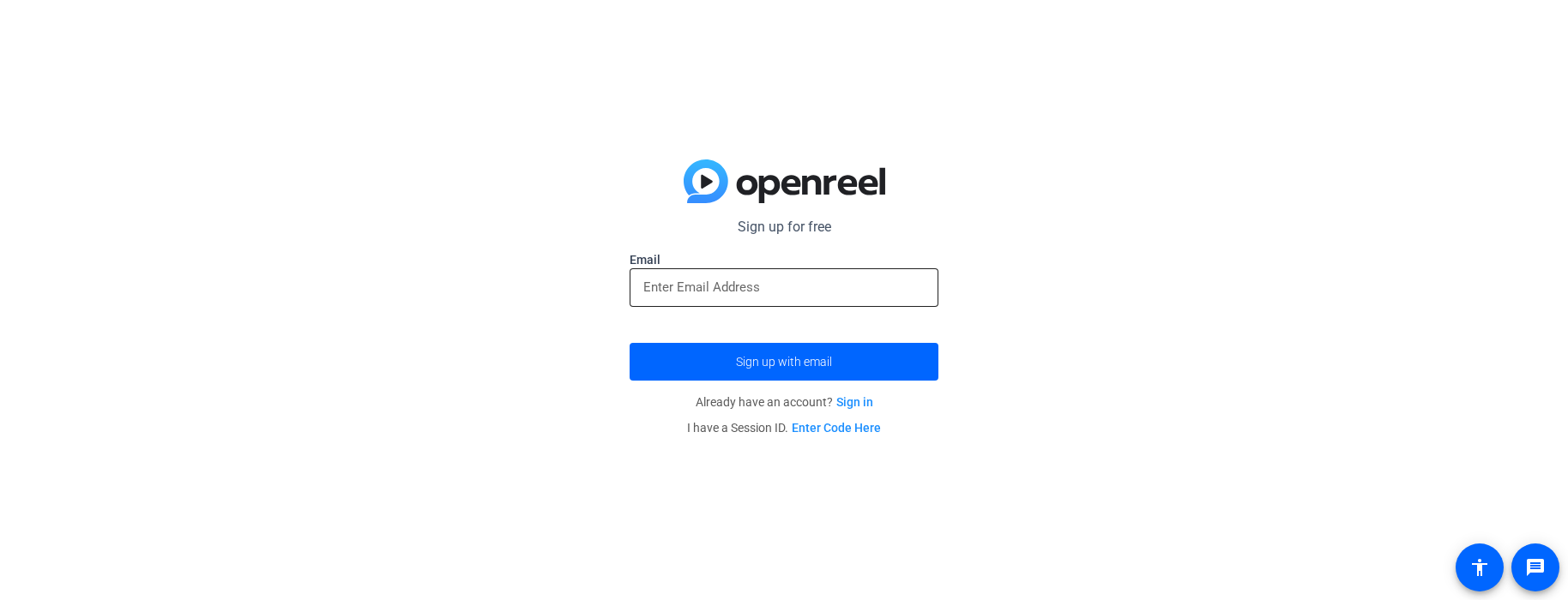click at bounding box center [784, 287] 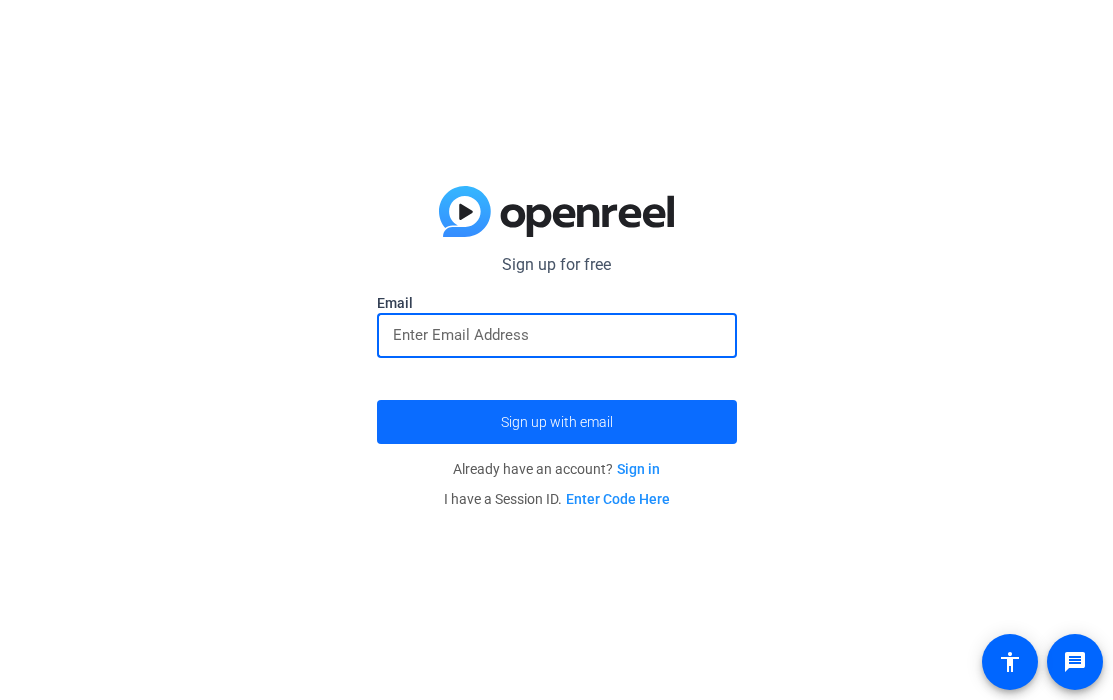 paste on "[EMAIL_ADDRESS][DOMAIN_NAME]" 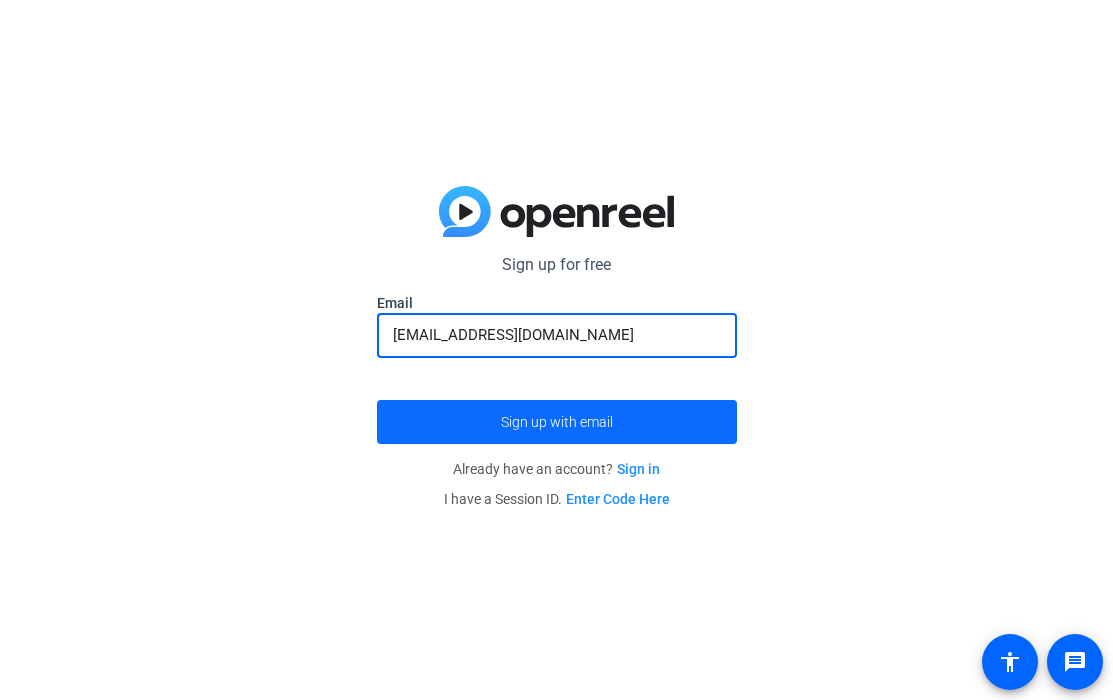 type on "[EMAIL_ADDRESS][DOMAIN_NAME]" 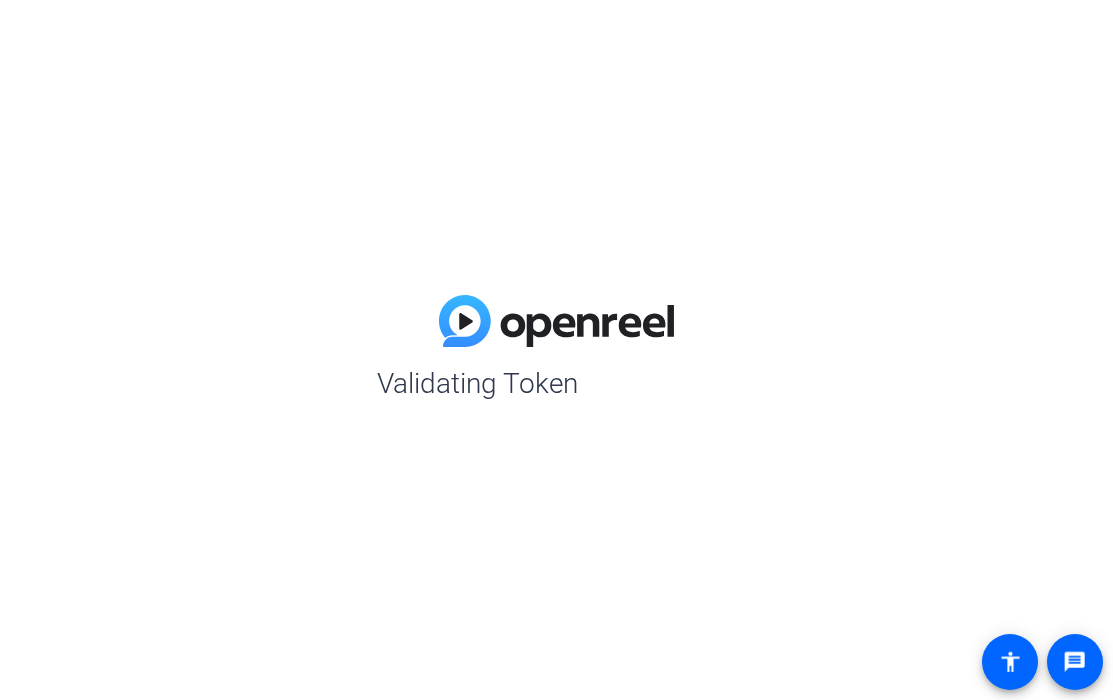 scroll, scrollTop: 0, scrollLeft: 0, axis: both 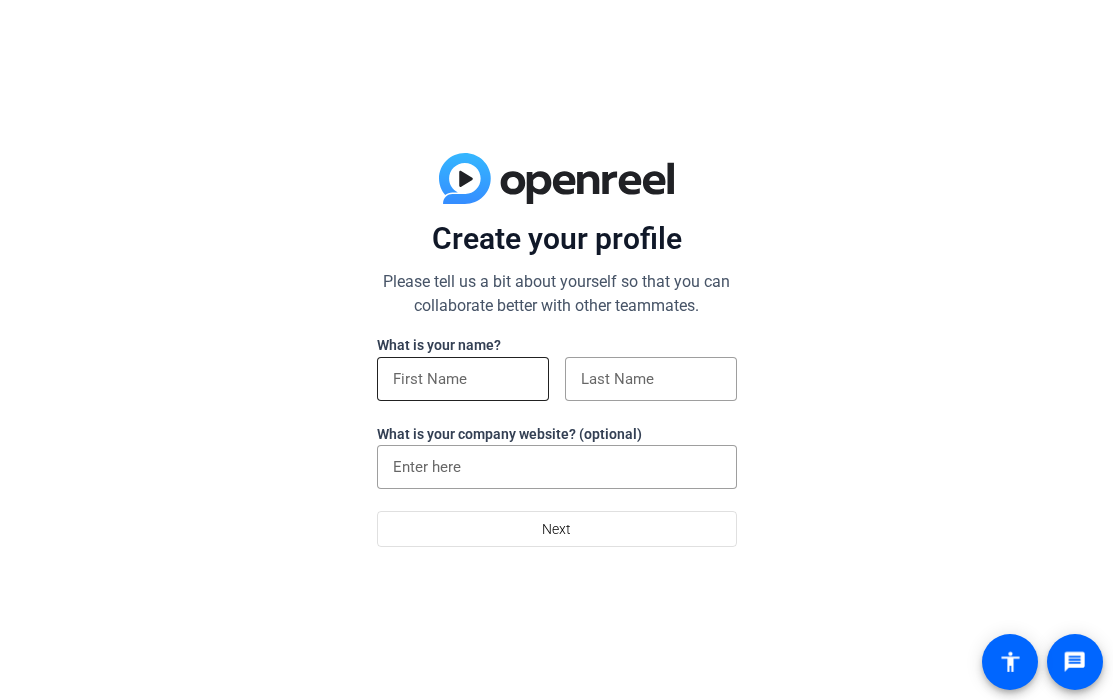 click at bounding box center [463, 379] 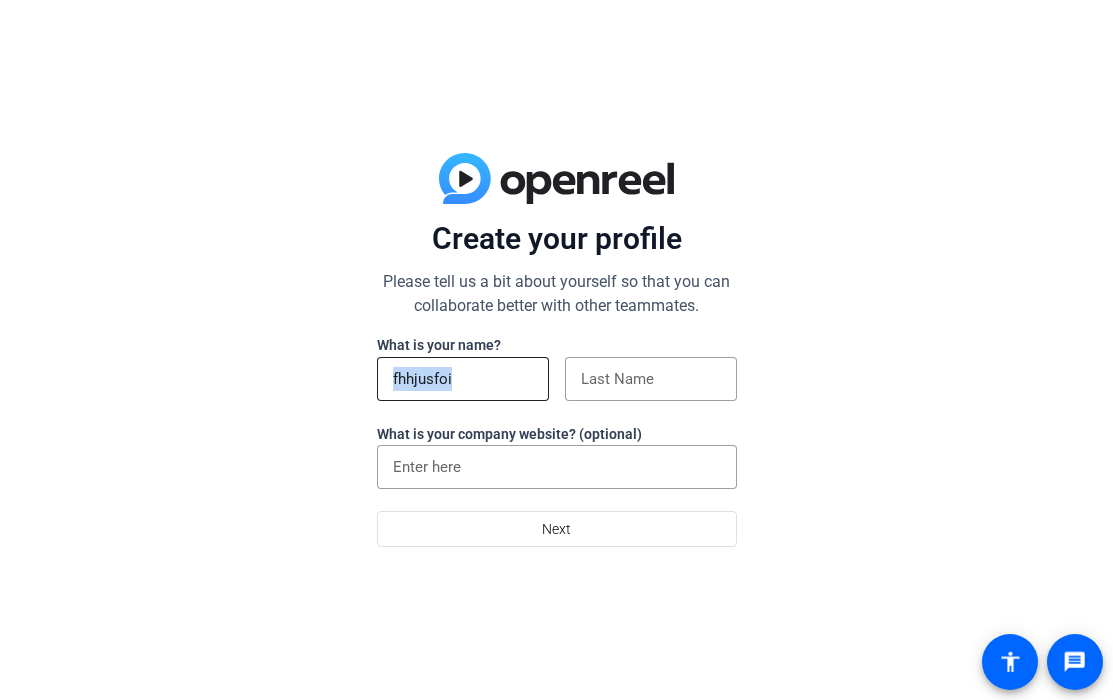drag, startPoint x: 480, startPoint y: 405, endPoint x: 392, endPoint y: 389, distance: 89.44272 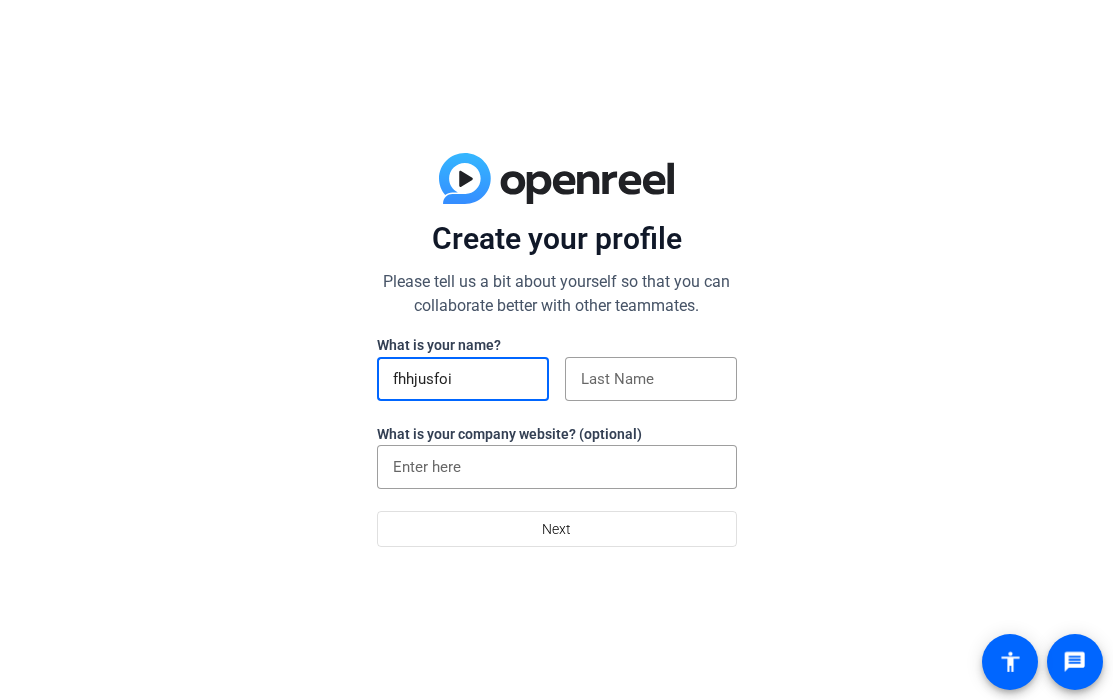 drag, startPoint x: 465, startPoint y: 388, endPoint x: 149, endPoint y: 362, distance: 317.0678 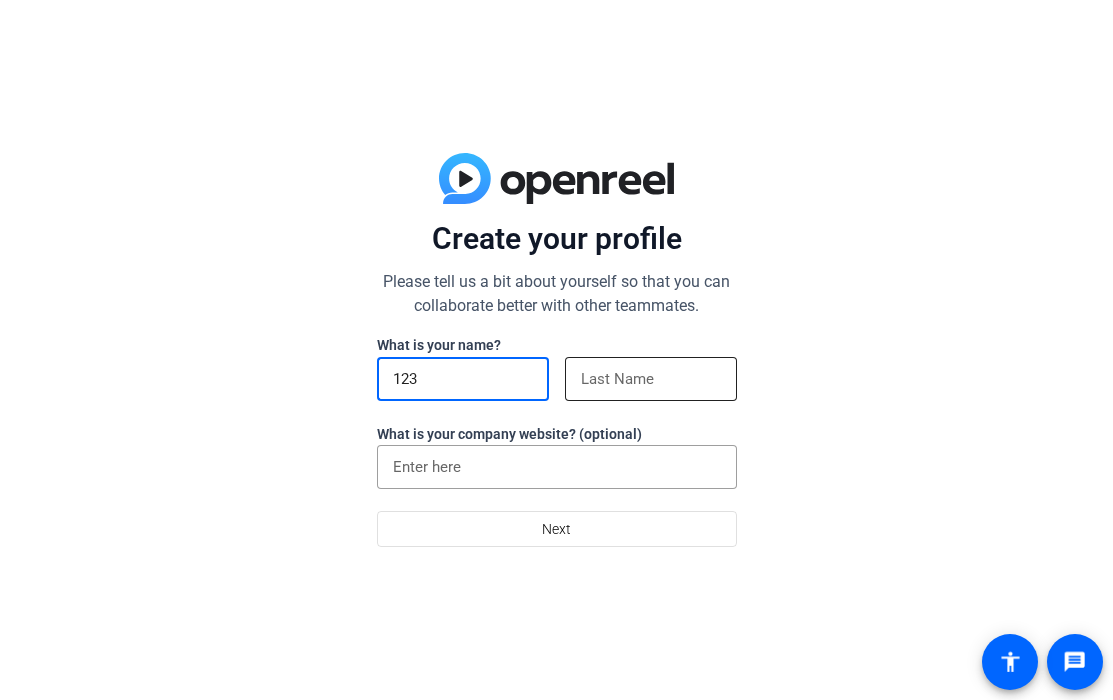 type on "123" 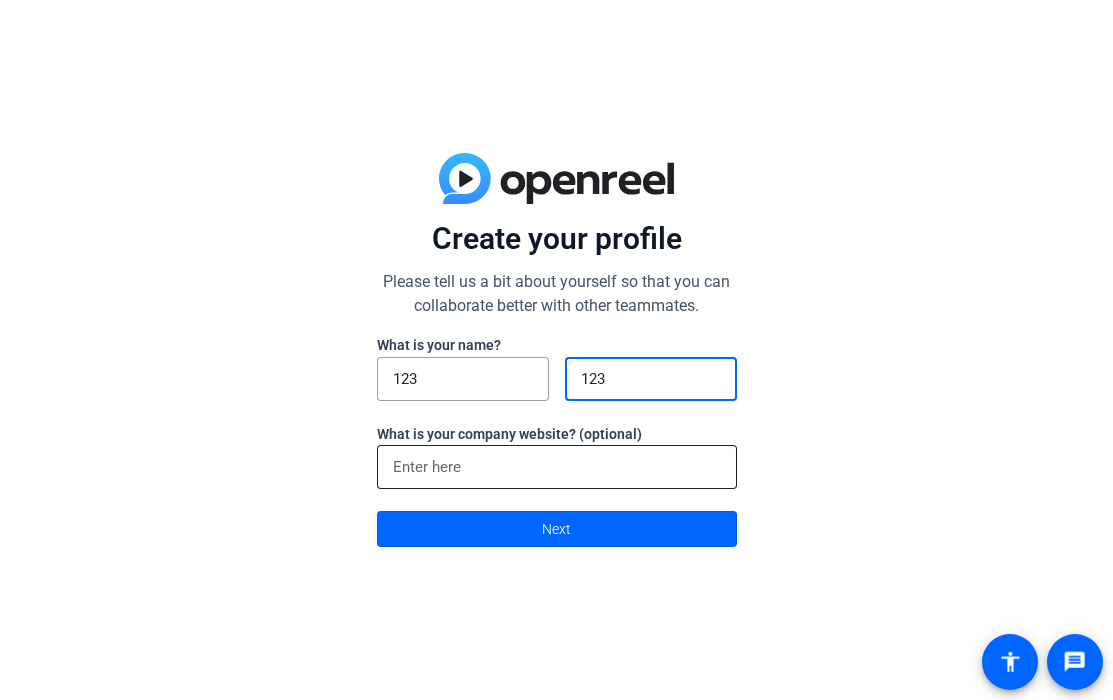 type on "123" 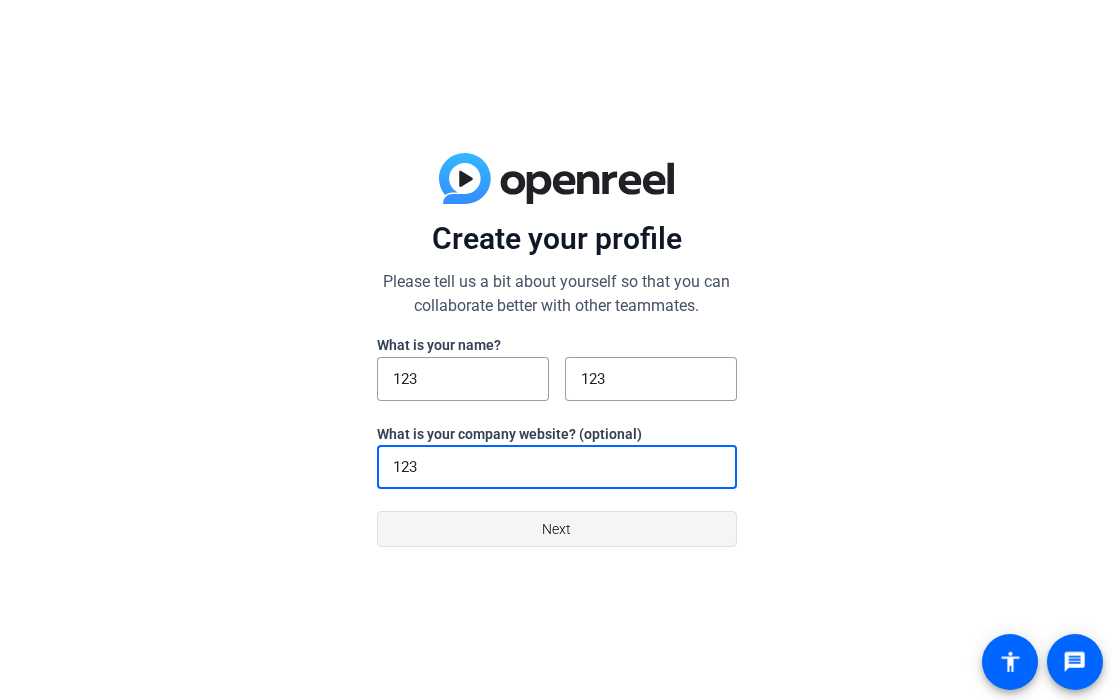 click 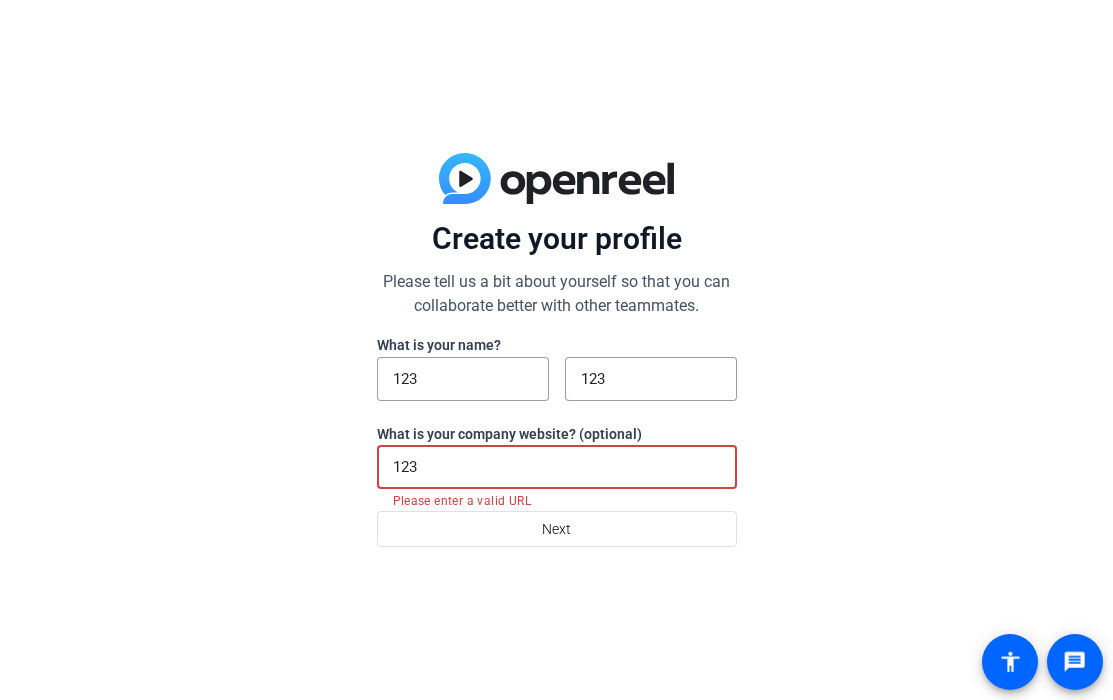 click on "123" at bounding box center [557, 467] 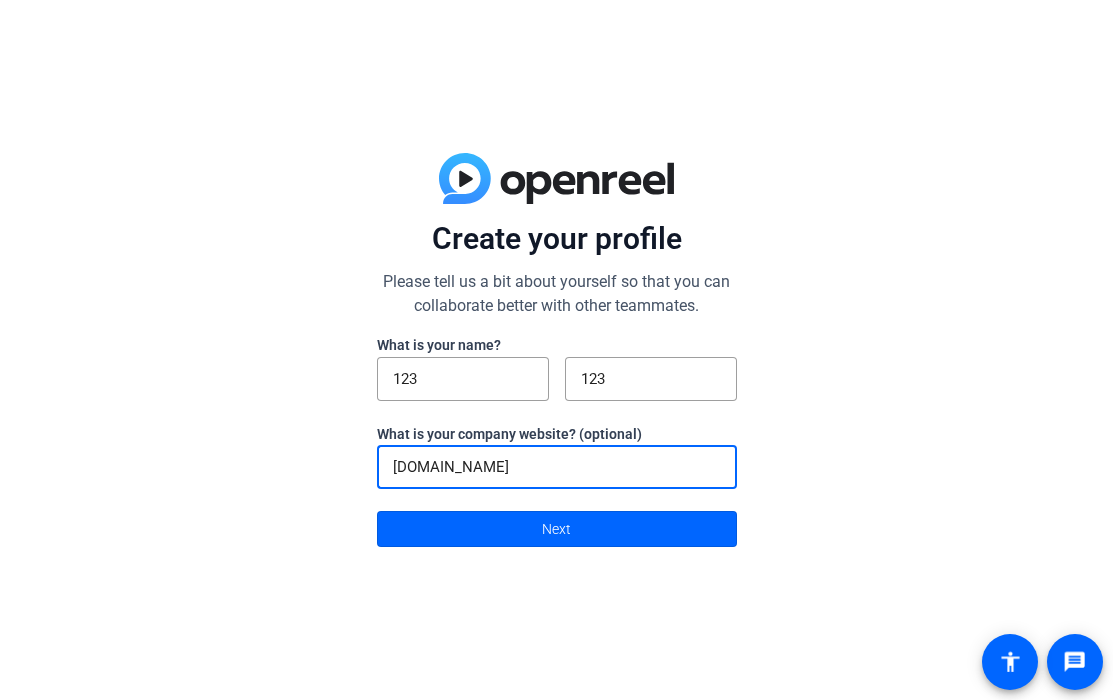 type on "[DOMAIN_NAME]" 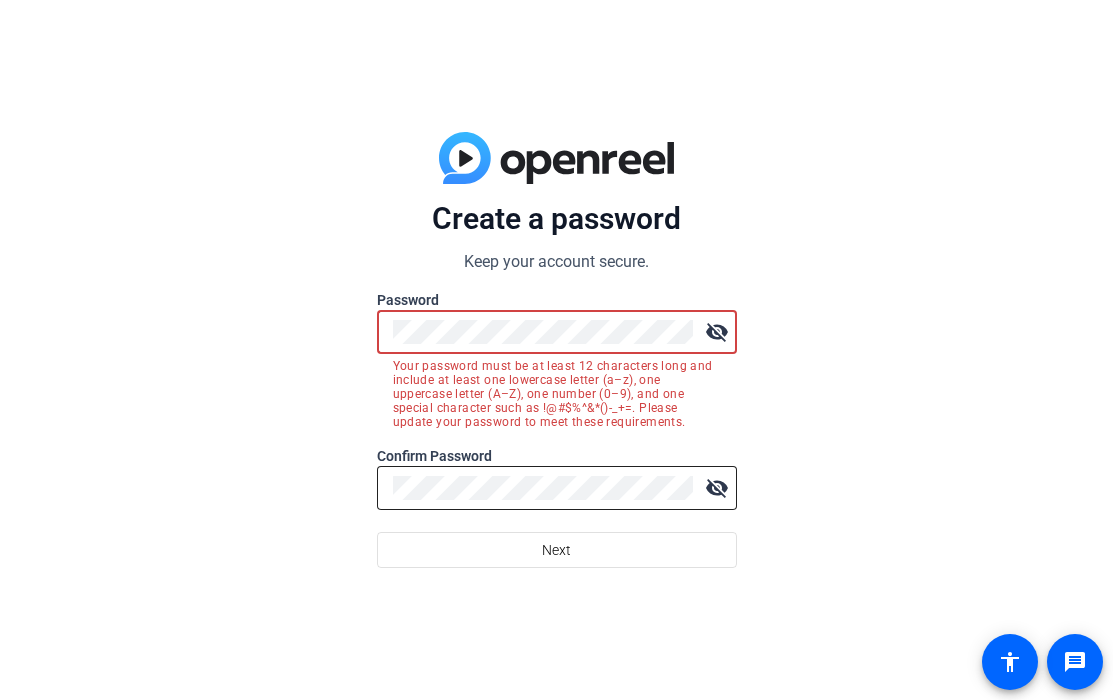 click 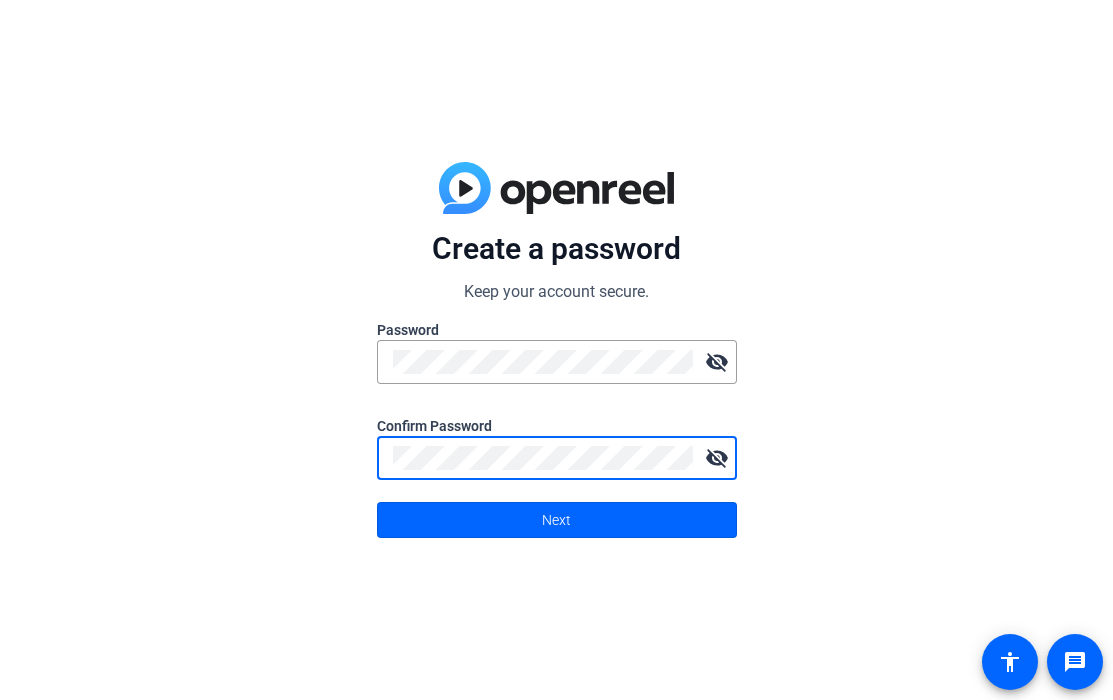 click on "Next" 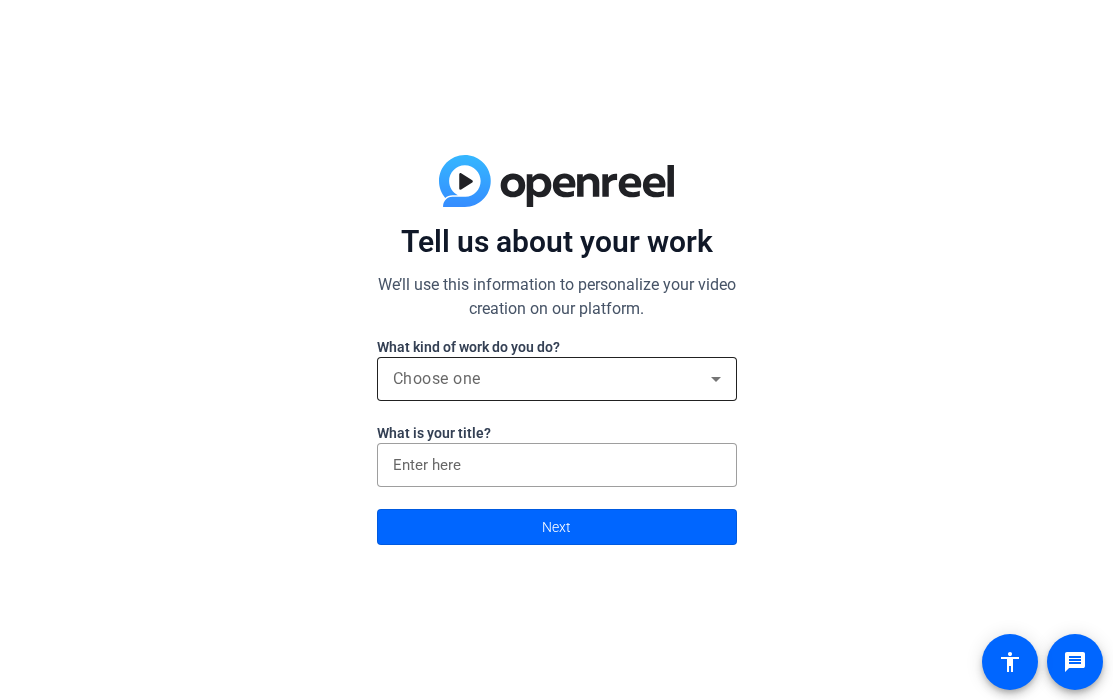drag, startPoint x: 550, startPoint y: 330, endPoint x: 542, endPoint y: 377, distance: 47.67599 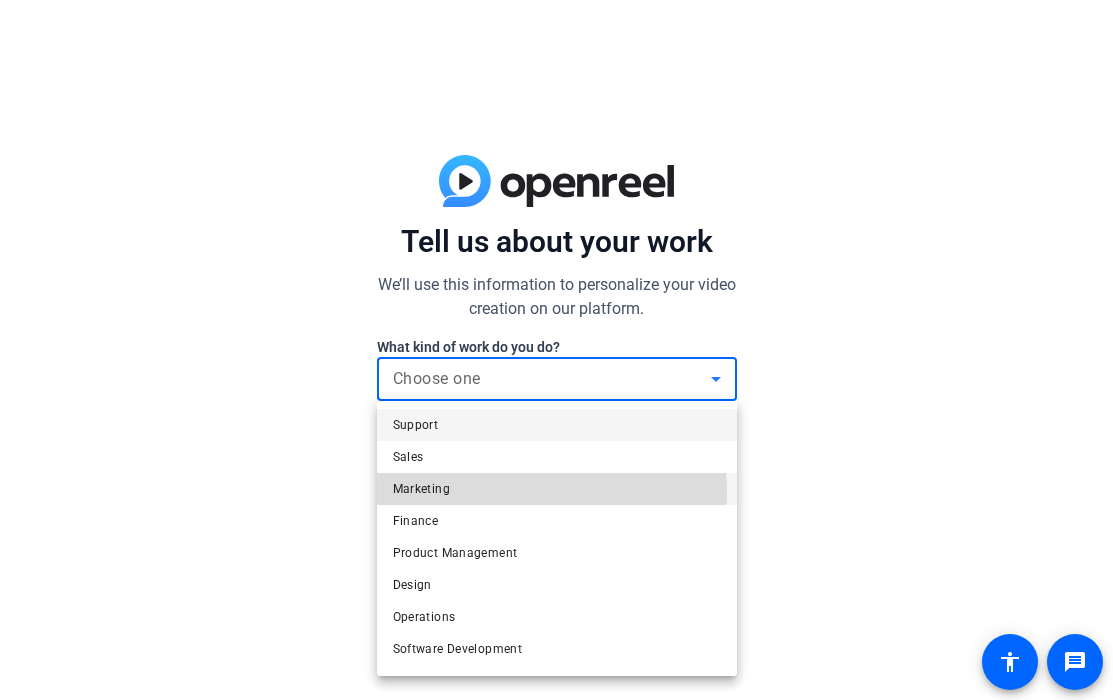 click on "Marketing" at bounding box center (557, 489) 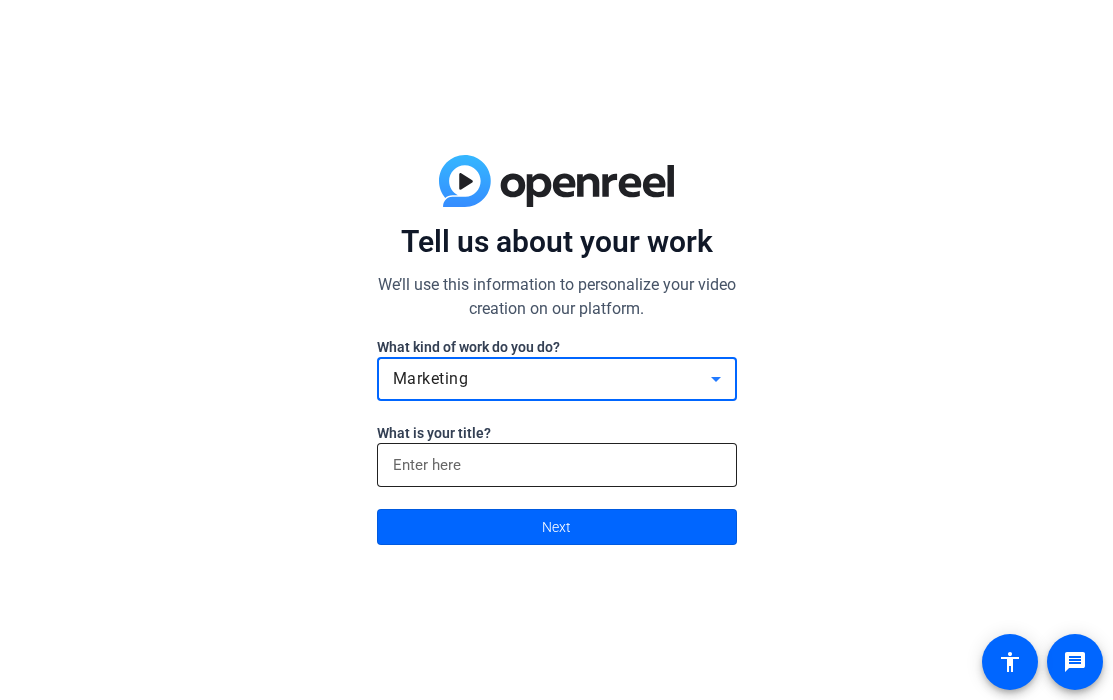 click 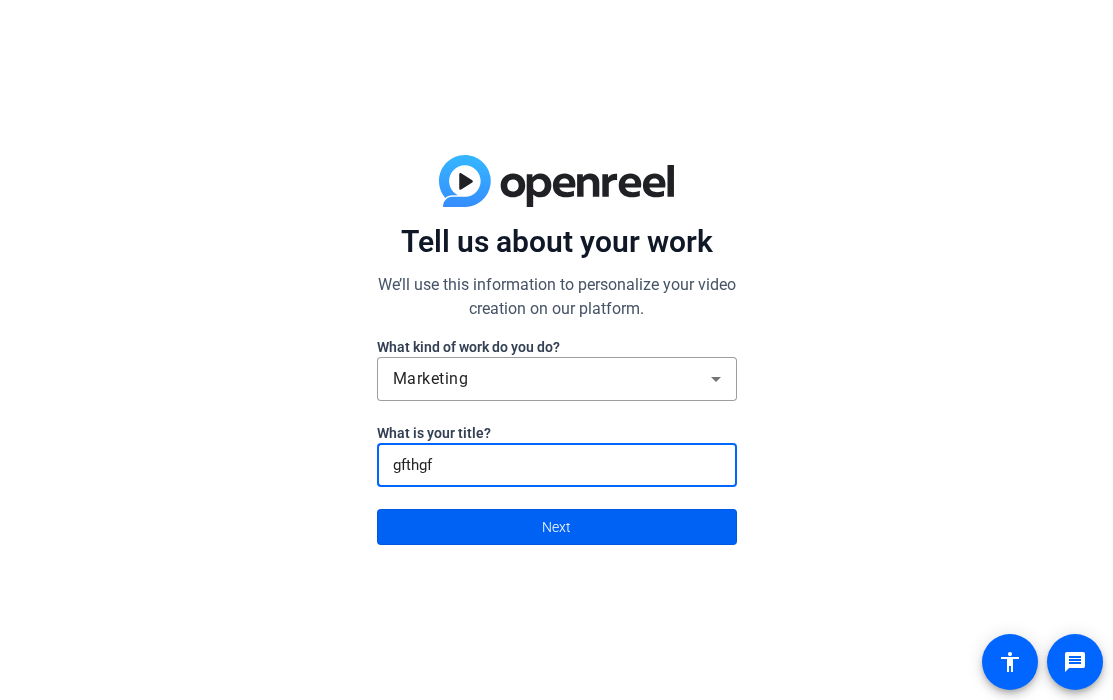 type on "gfthgf" 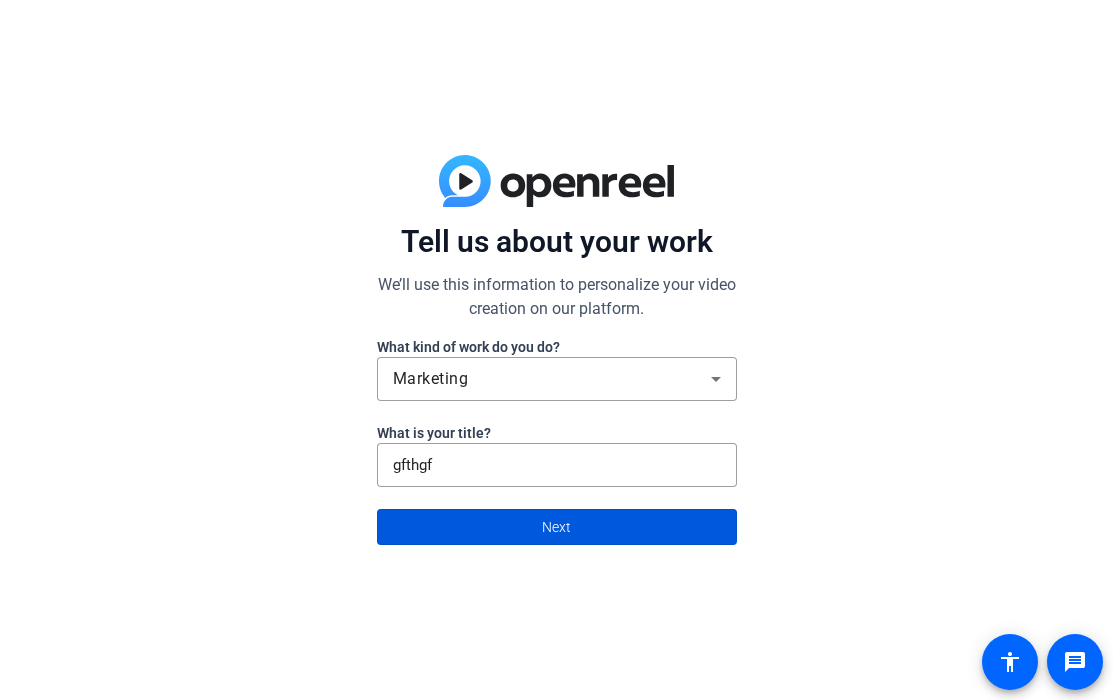click 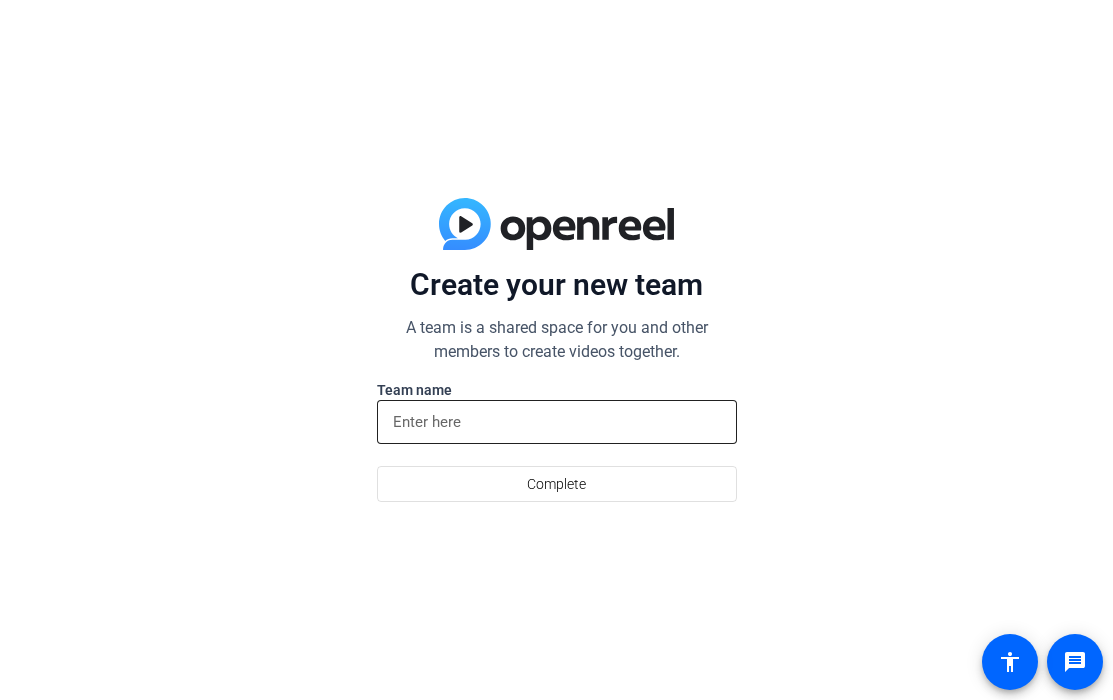 click 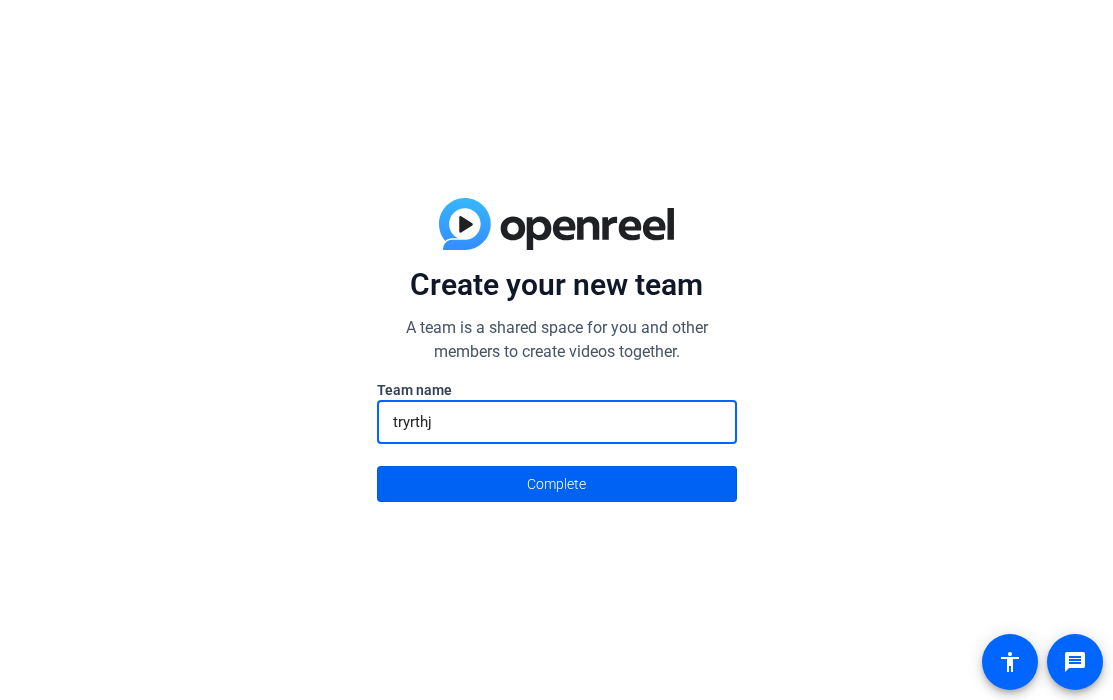 type on "tryrthj" 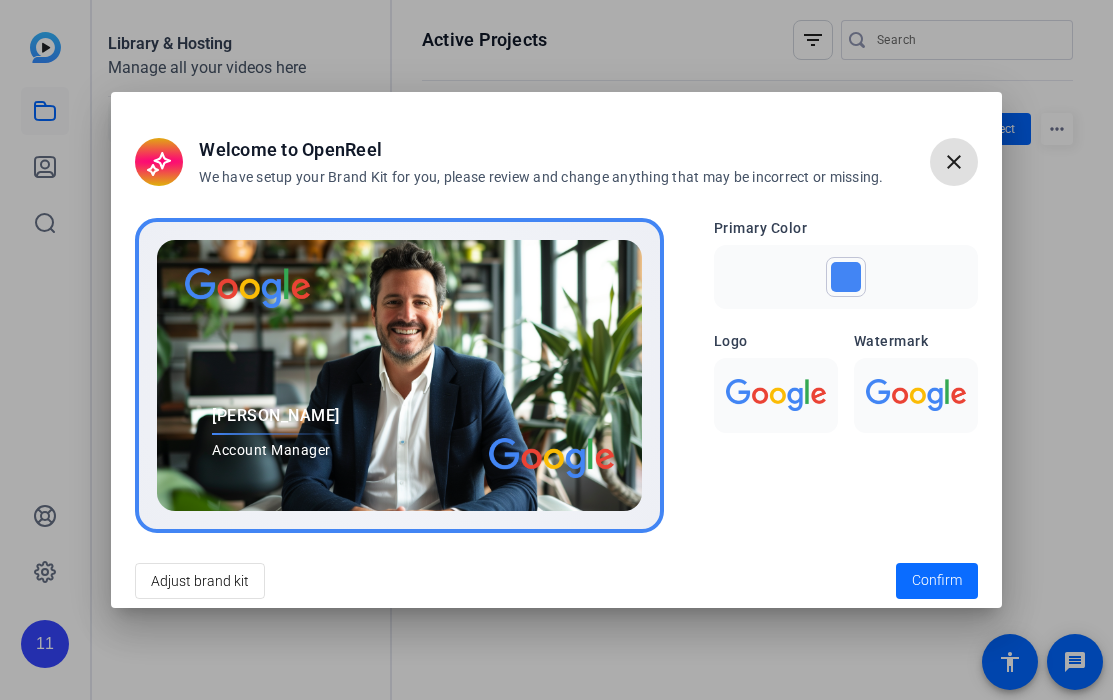 click on "Confirm" 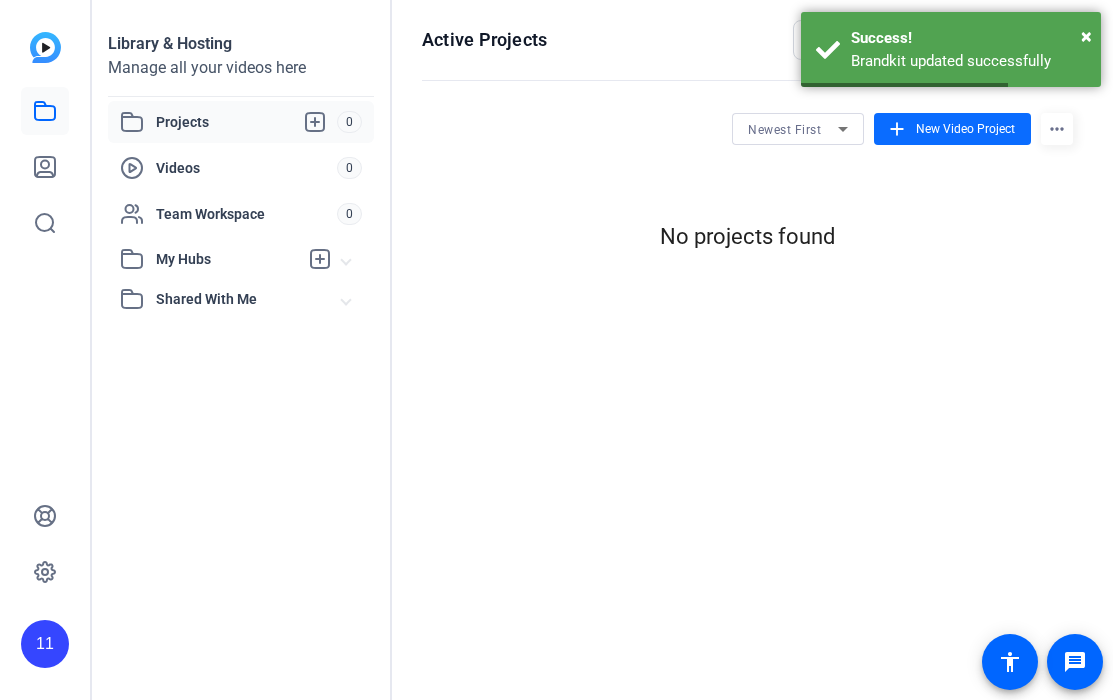 click on "New Video Project" 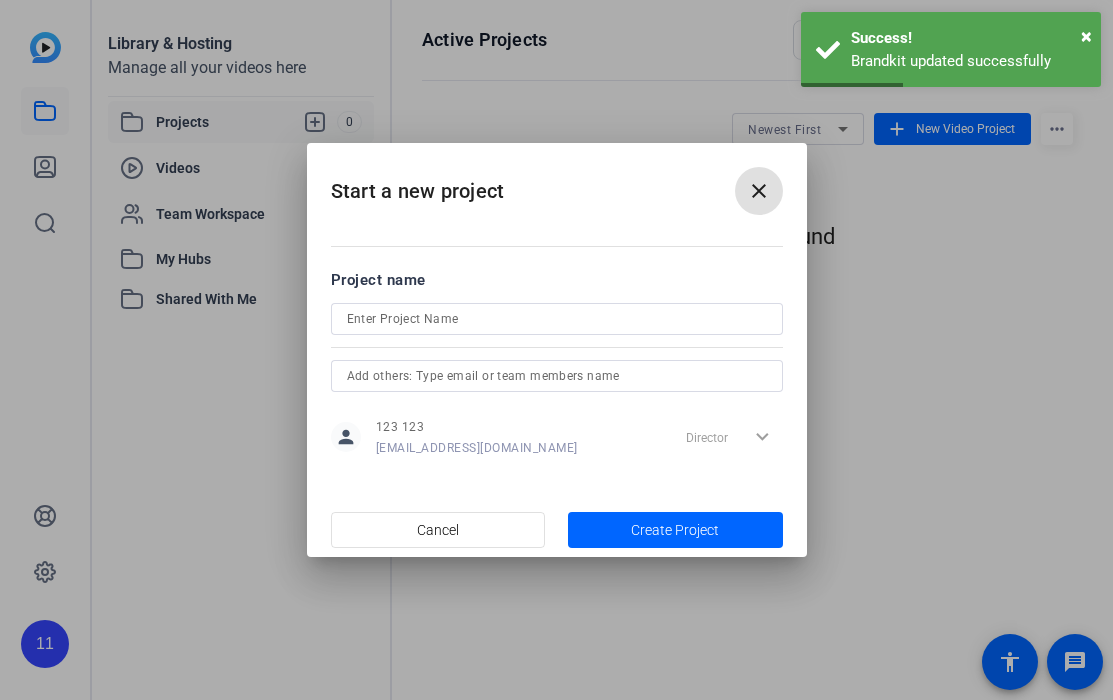 click on "close" at bounding box center (759, 191) 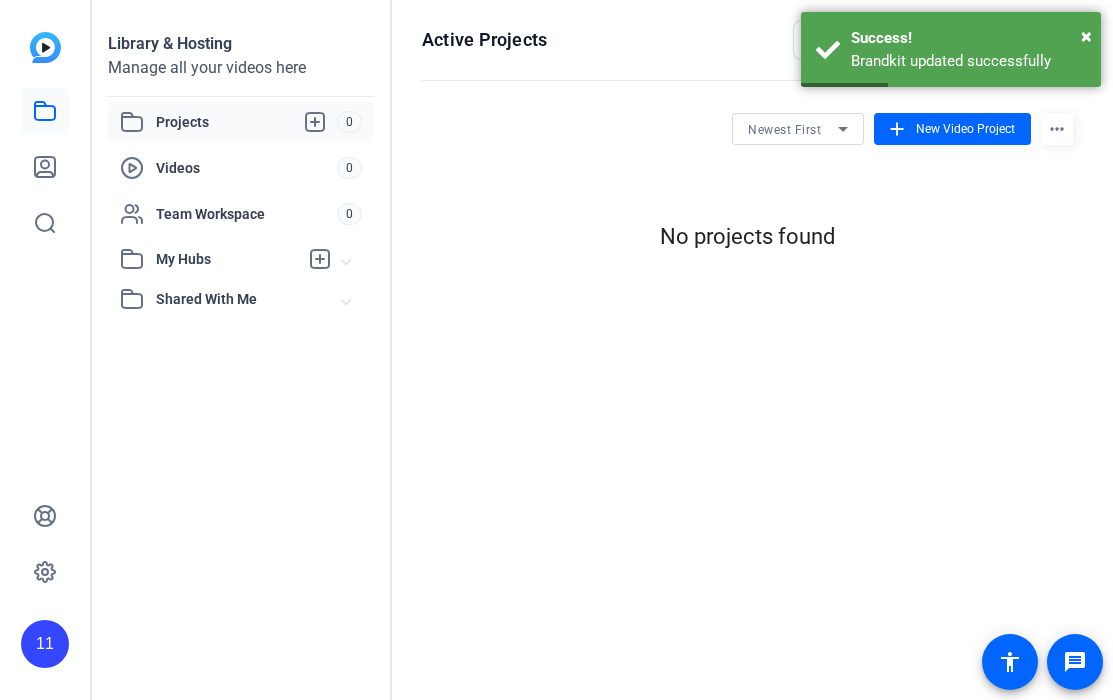 scroll, scrollTop: 0, scrollLeft: 0, axis: both 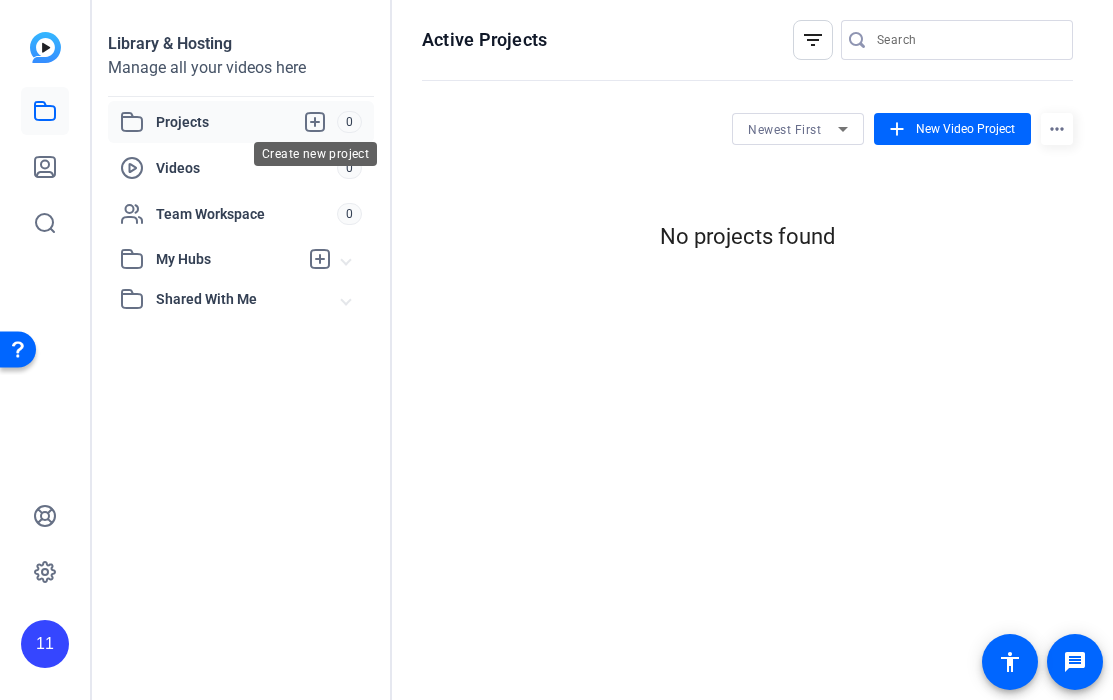 click 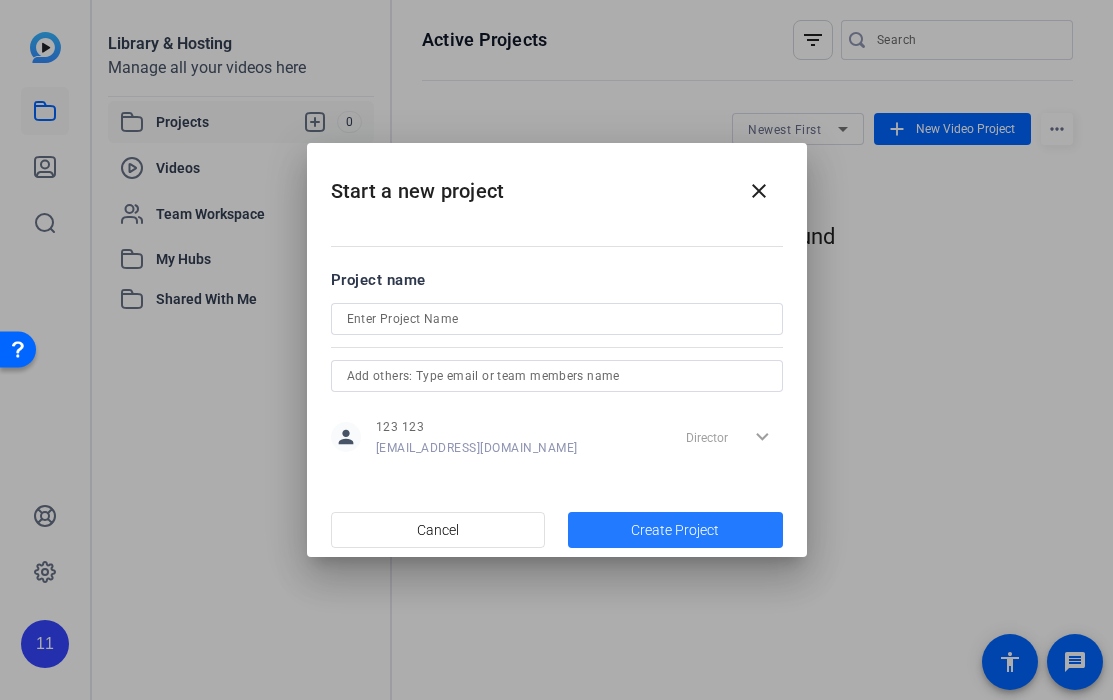 click on "Create Project" 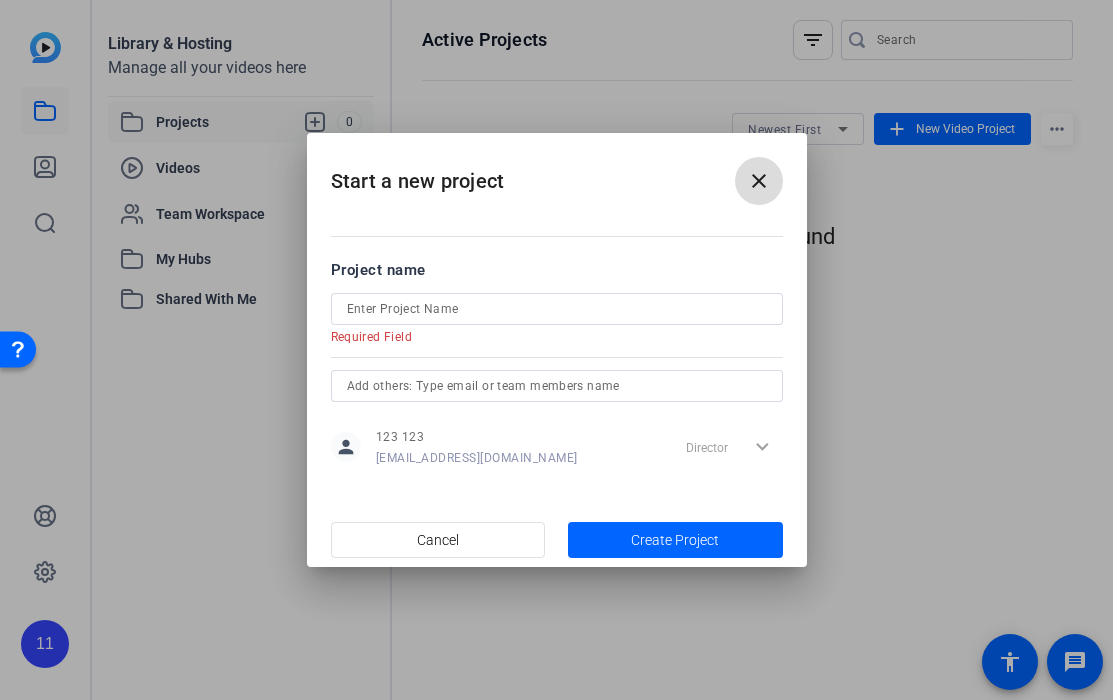 click at bounding box center (759, 181) 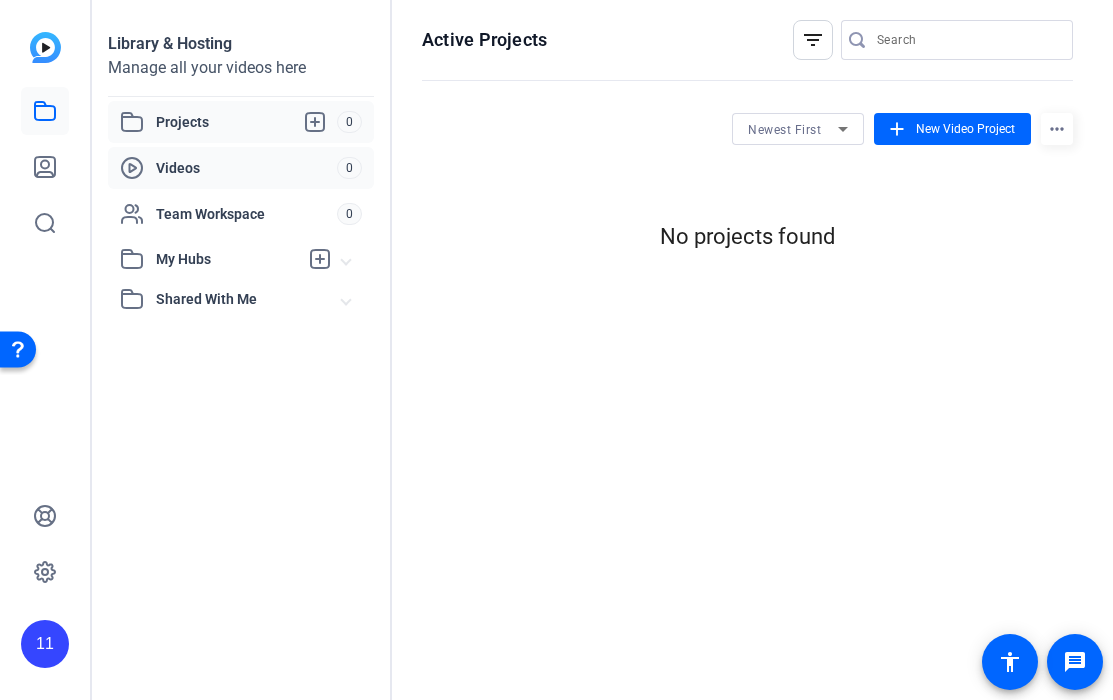 click on "Videos" 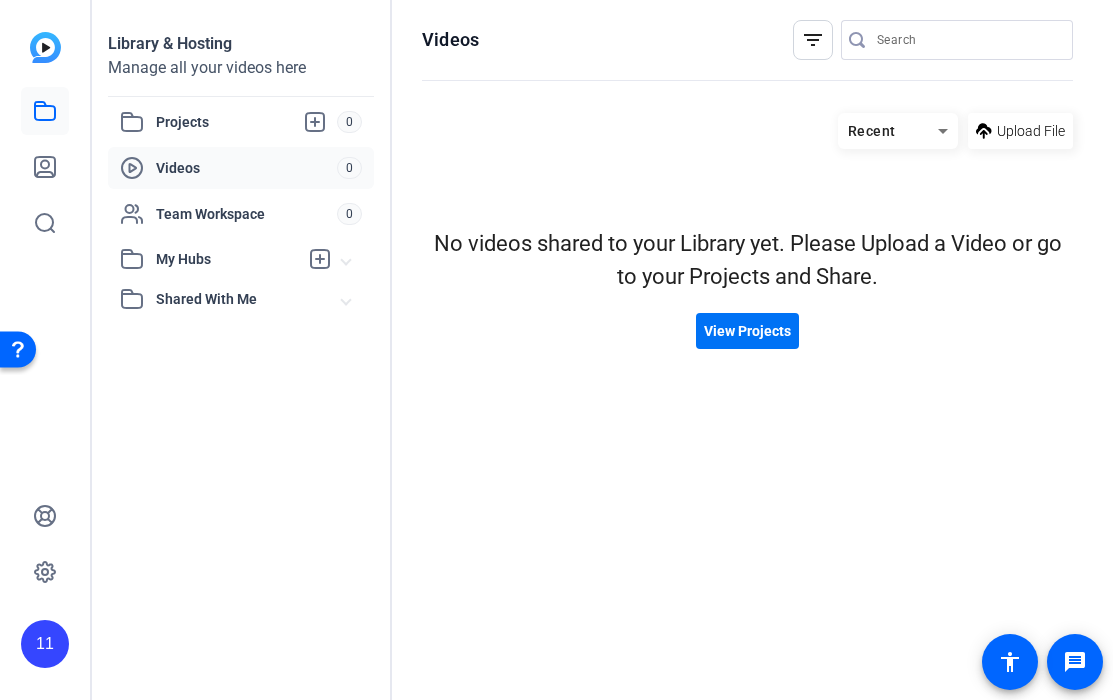 click 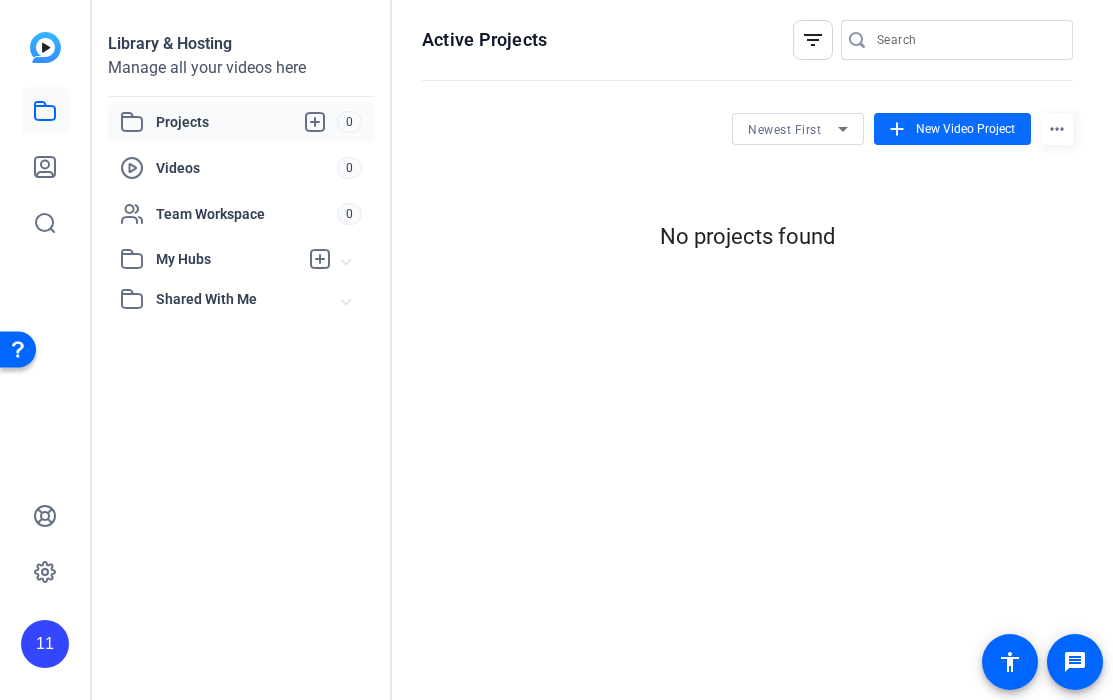 click on "New Video Project" 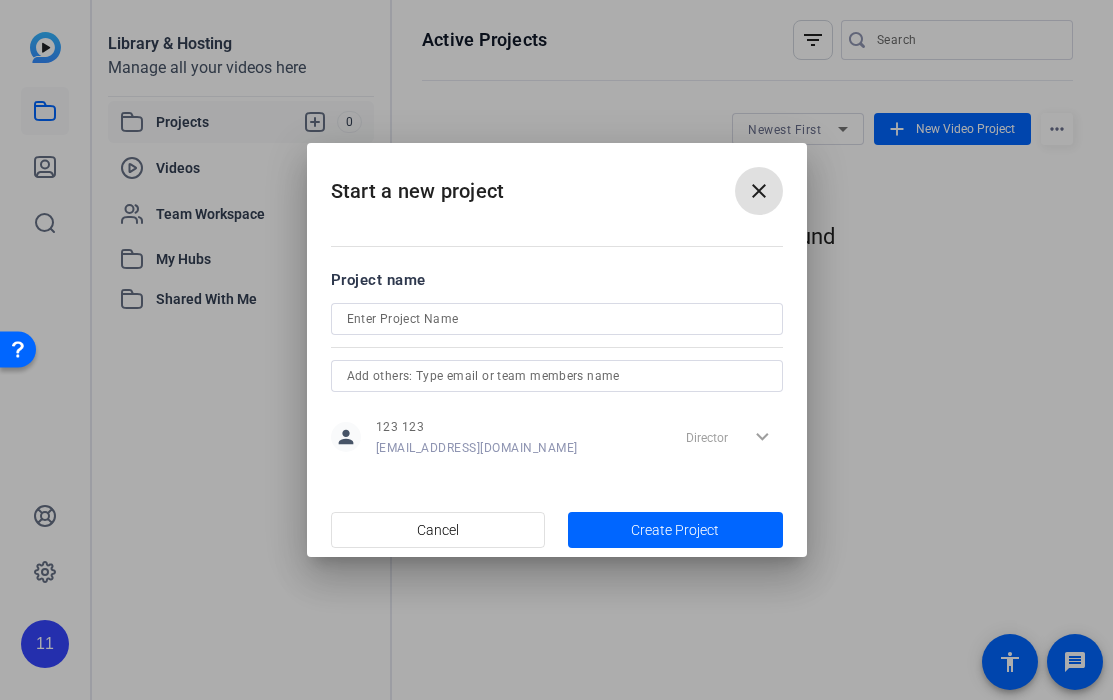 click at bounding box center [557, 319] 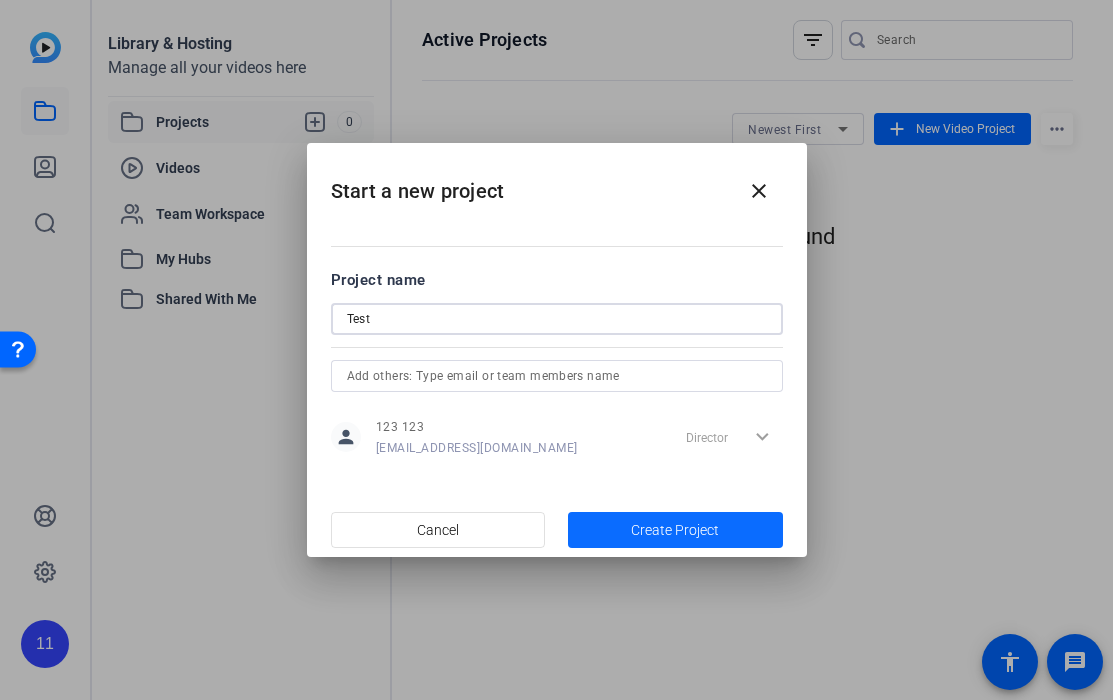 type on "Test" 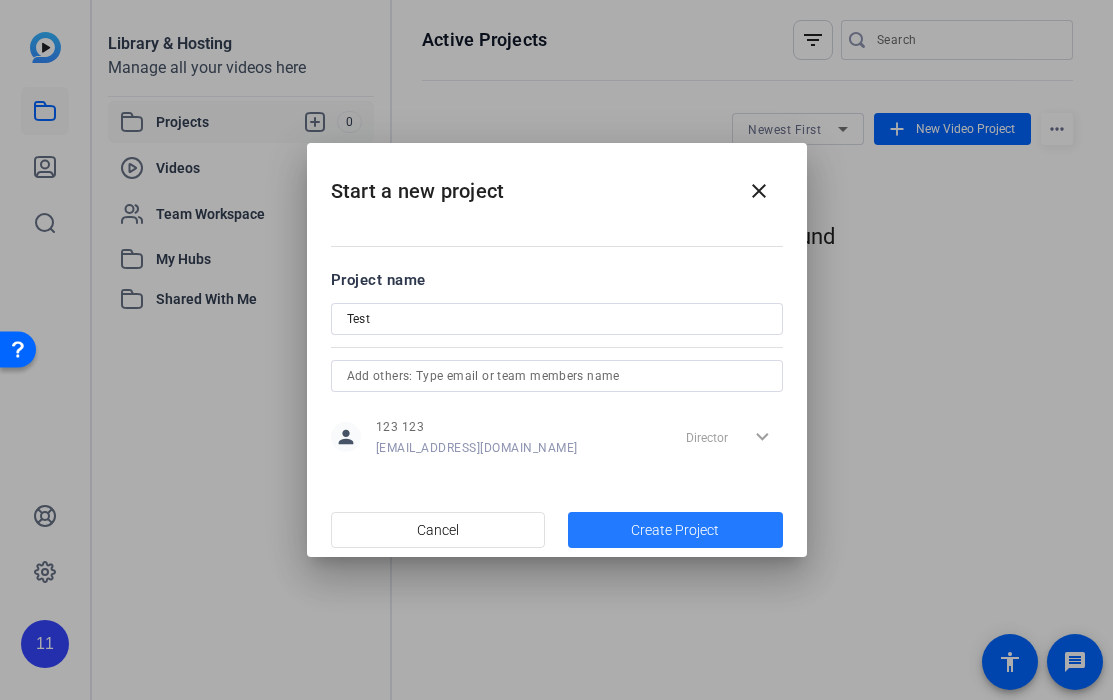click 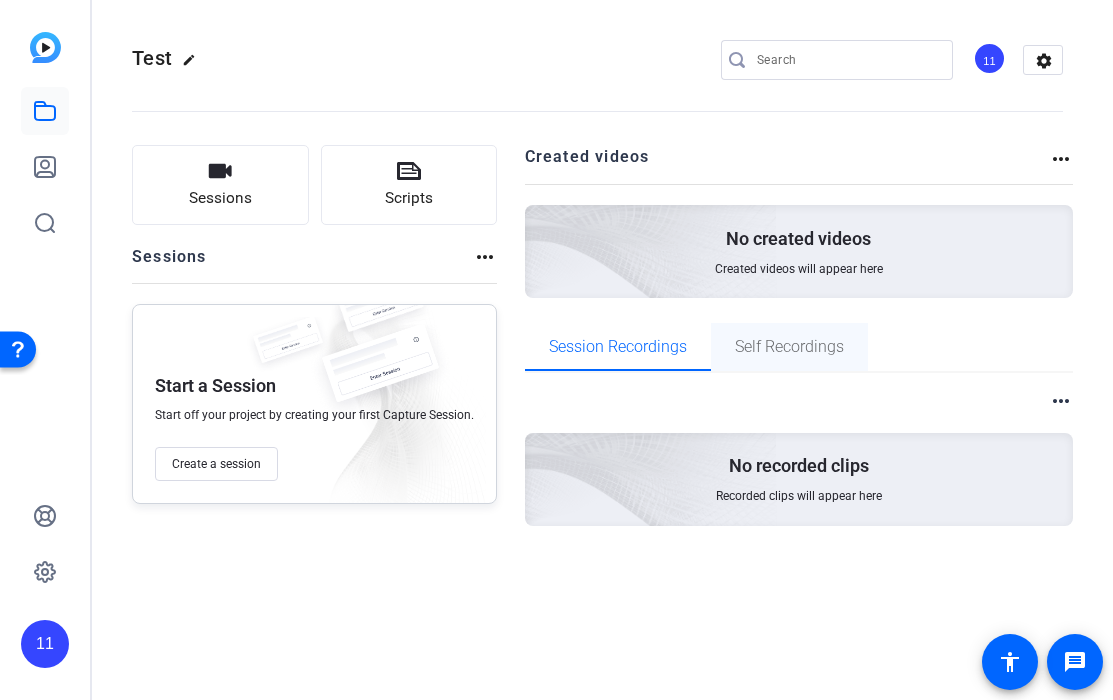 click on "Self Recordings" at bounding box center [789, 347] 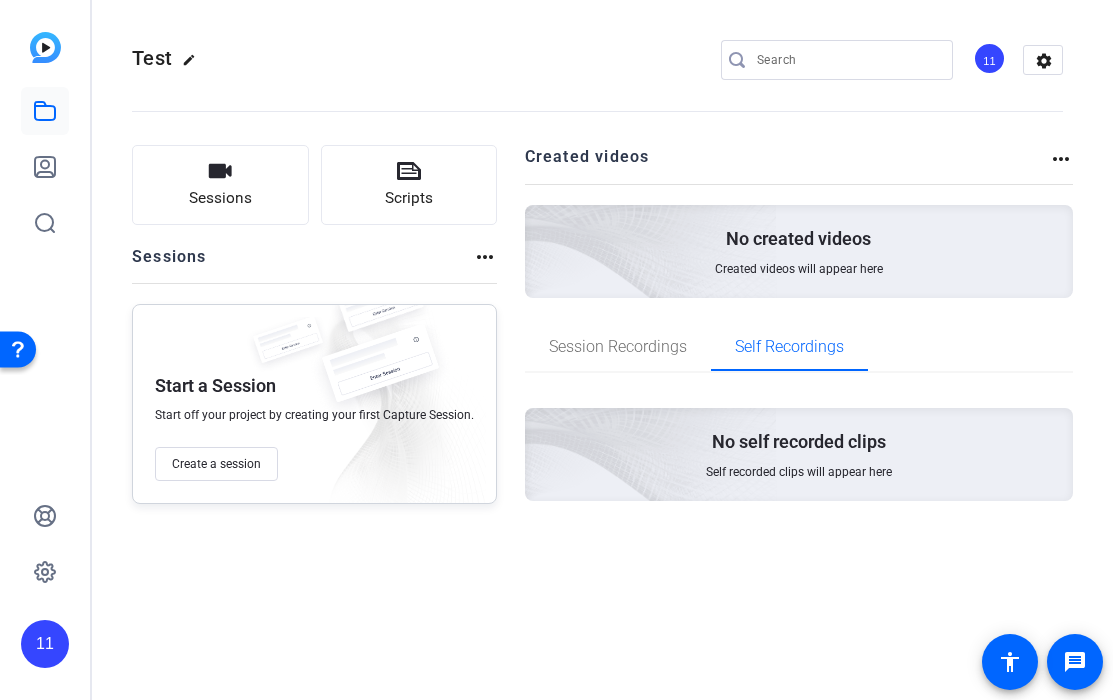 click at bounding box center (539, 427) 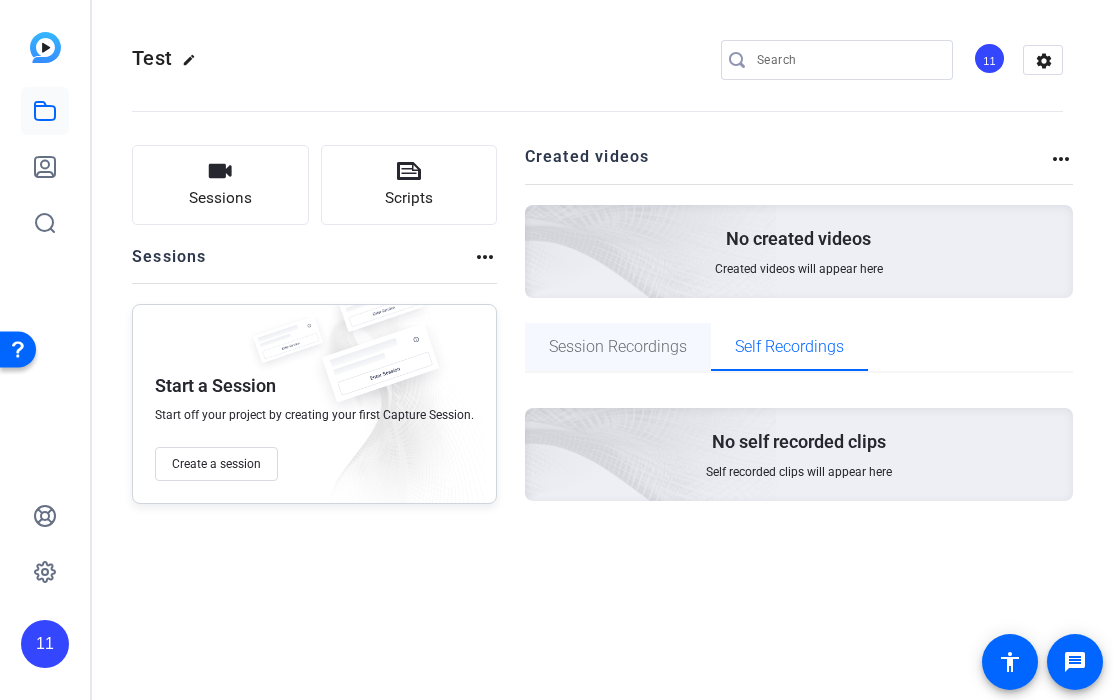 click on "Session Recordings" at bounding box center (618, 347) 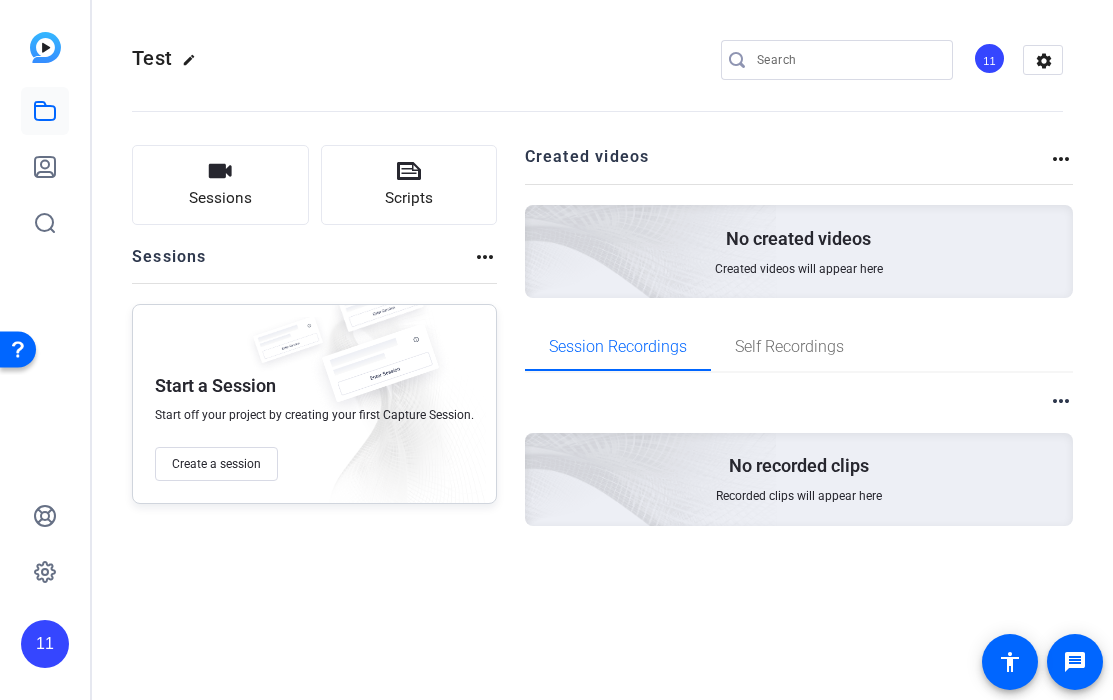 drag, startPoint x: 732, startPoint y: 237, endPoint x: 747, endPoint y: 235, distance: 15.132746 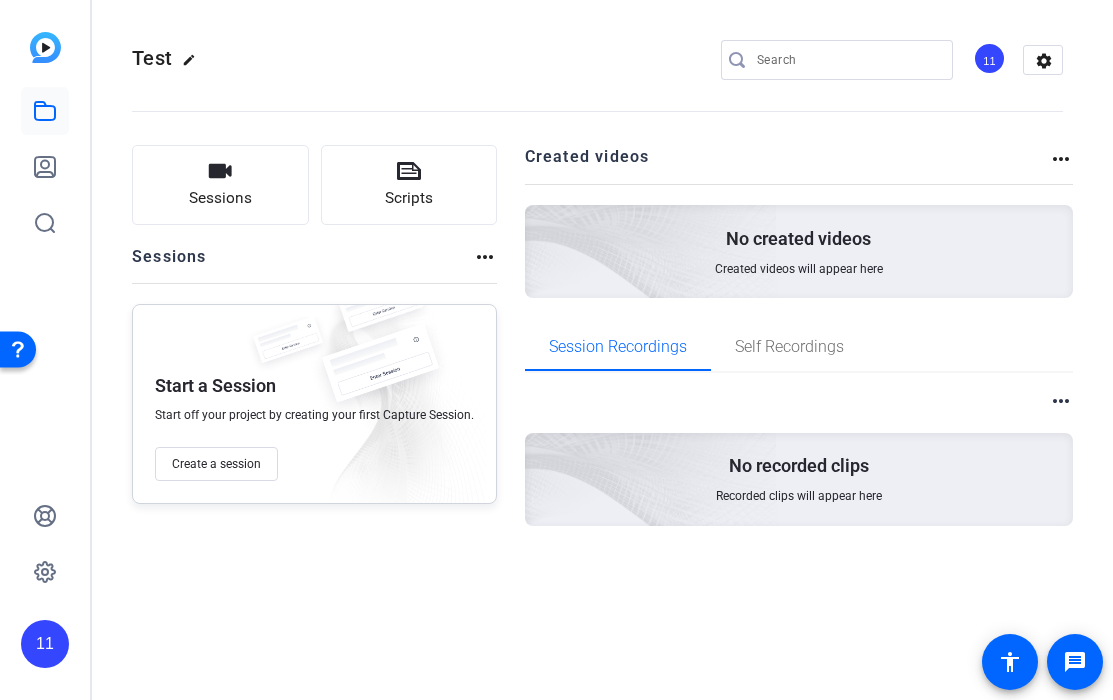 click on "Created videos more_horiz" 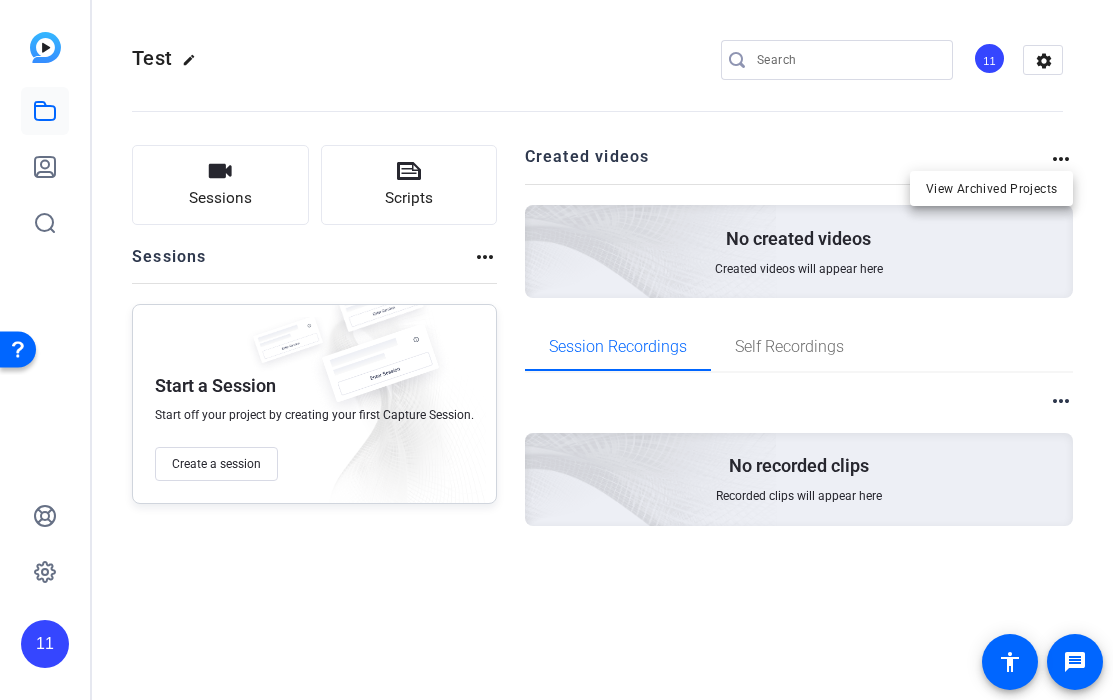 click at bounding box center (556, 350) 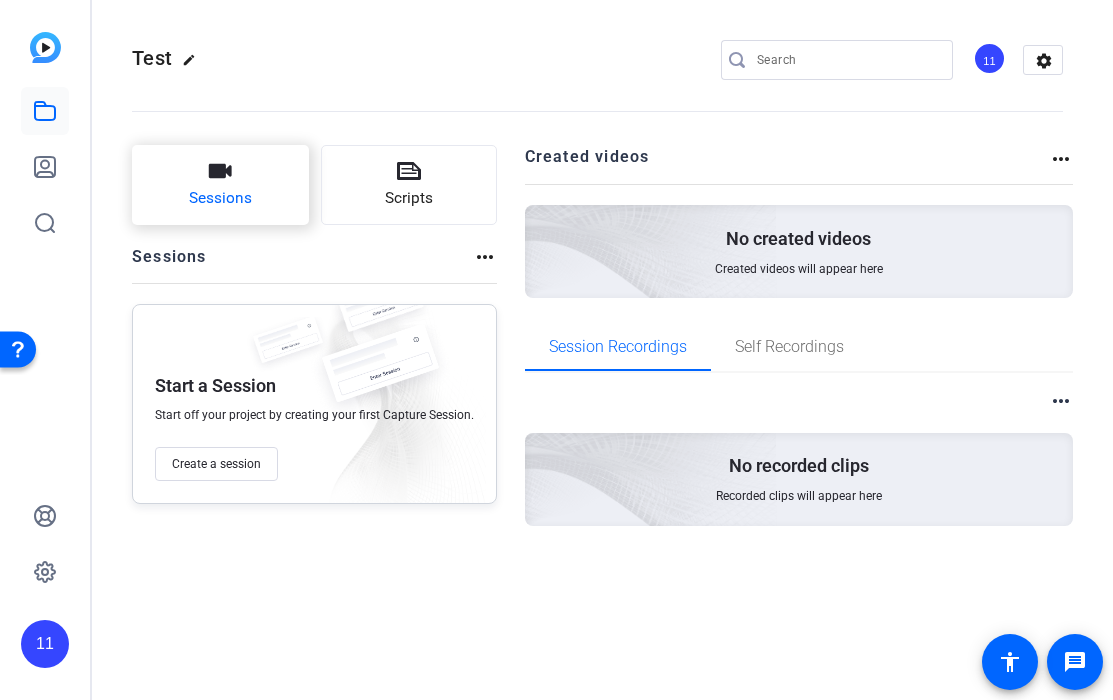 click 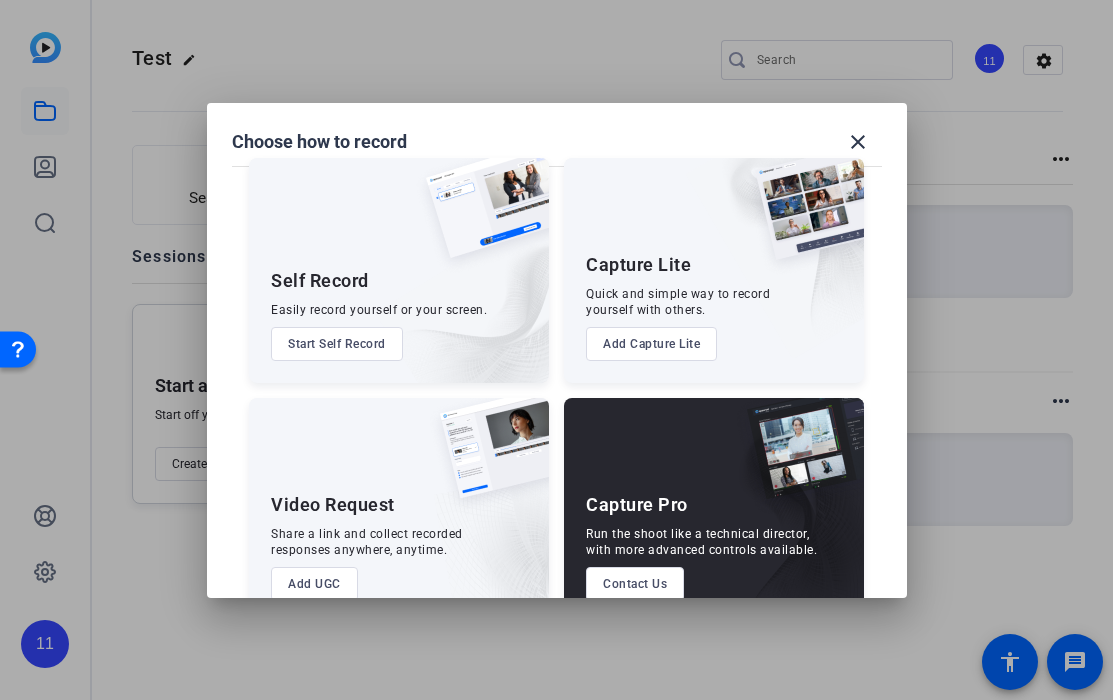 scroll, scrollTop: 70, scrollLeft: 0, axis: vertical 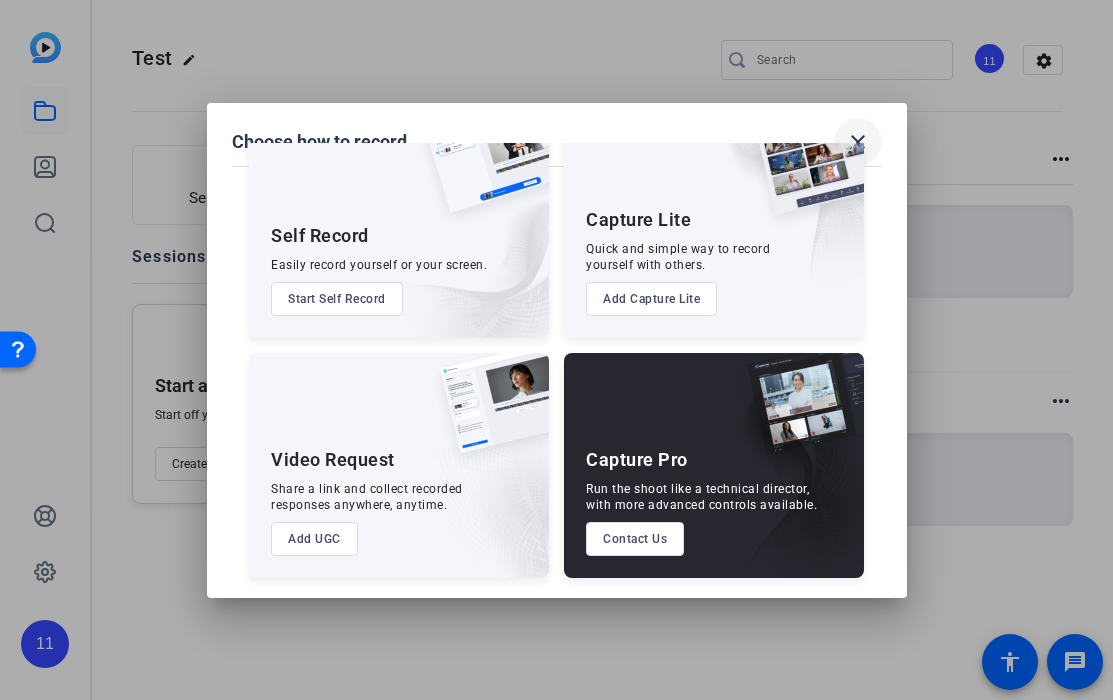 click at bounding box center (858, 142) 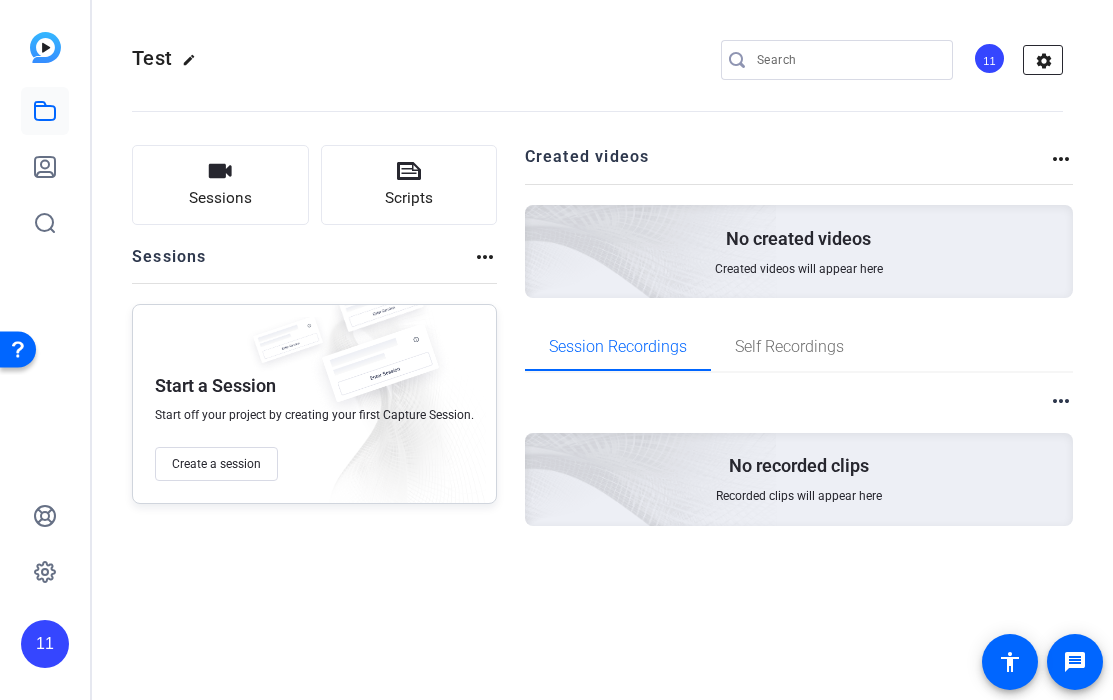 click on "settings" 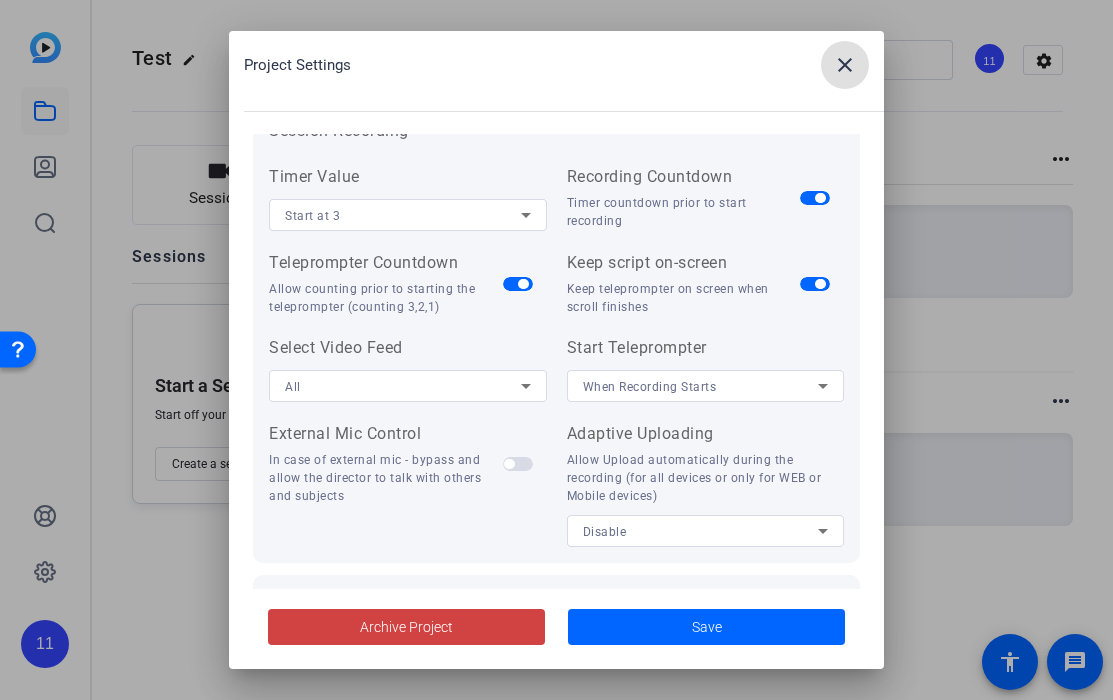 scroll, scrollTop: 458, scrollLeft: 0, axis: vertical 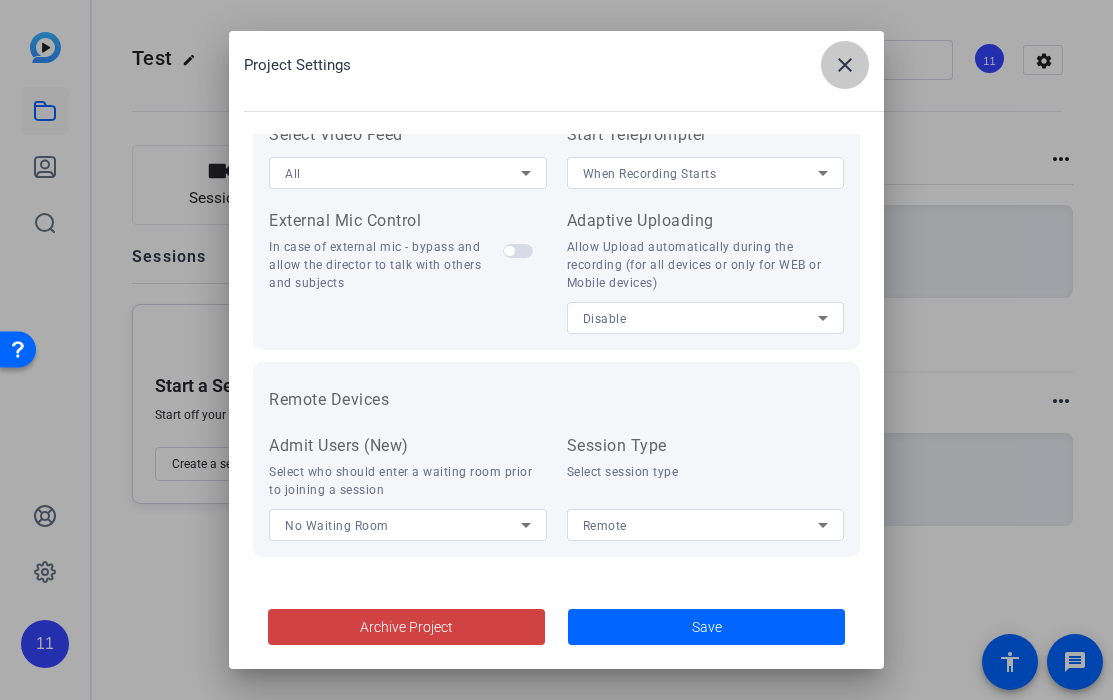 click on "close" at bounding box center (845, 65) 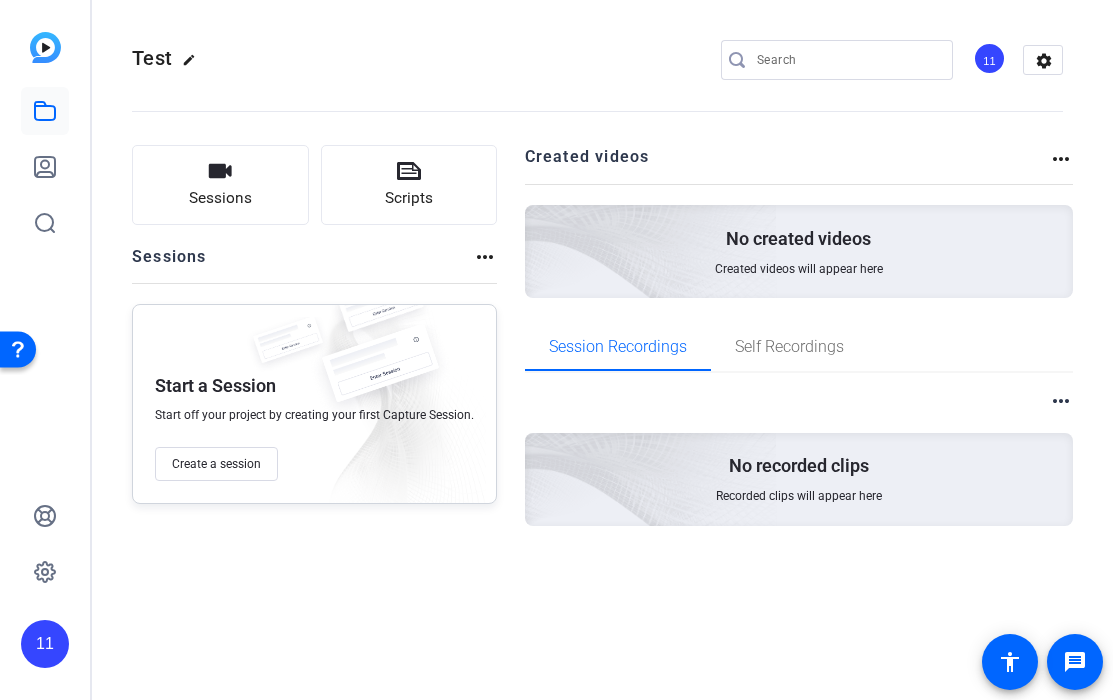 click 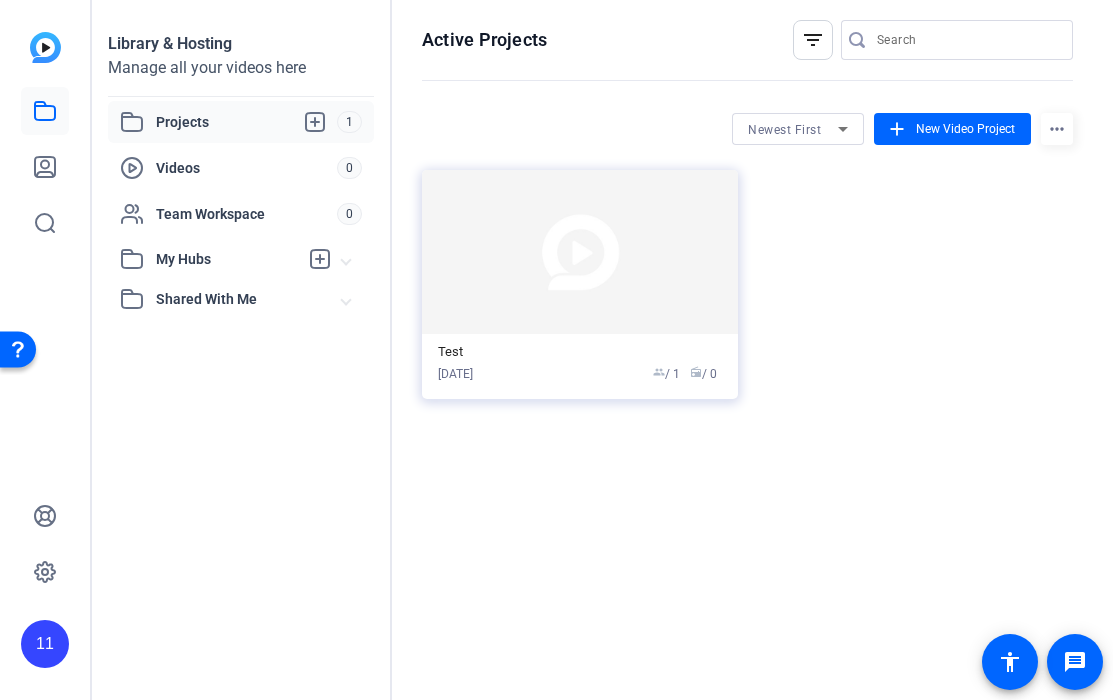 click on "more_horiz" 